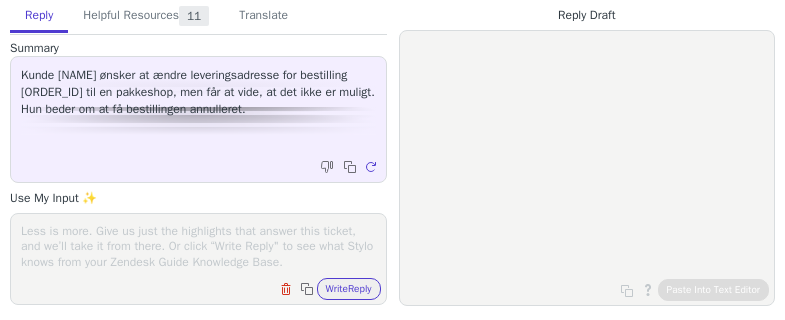 scroll, scrollTop: 0, scrollLeft: 0, axis: both 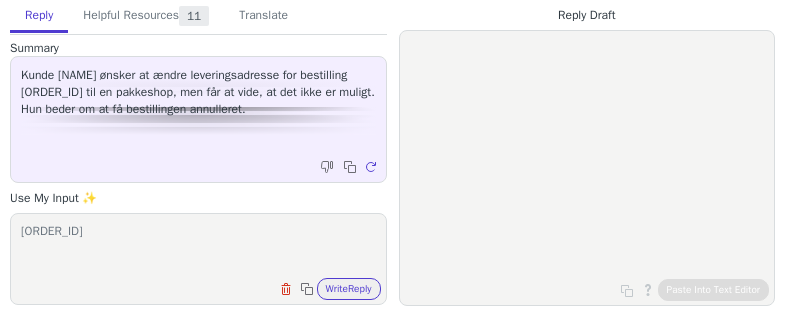 paste on "4000018165" 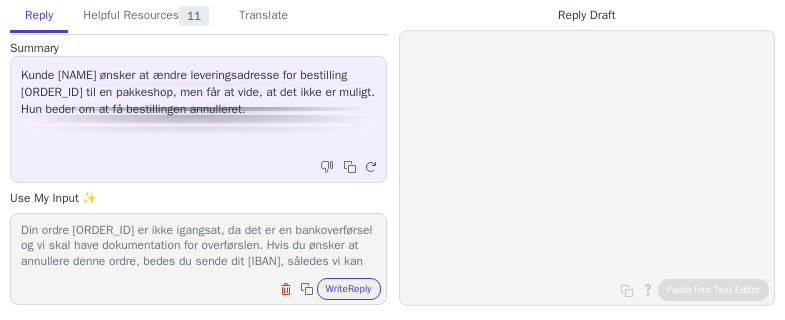 scroll, scrollTop: 17, scrollLeft: 0, axis: vertical 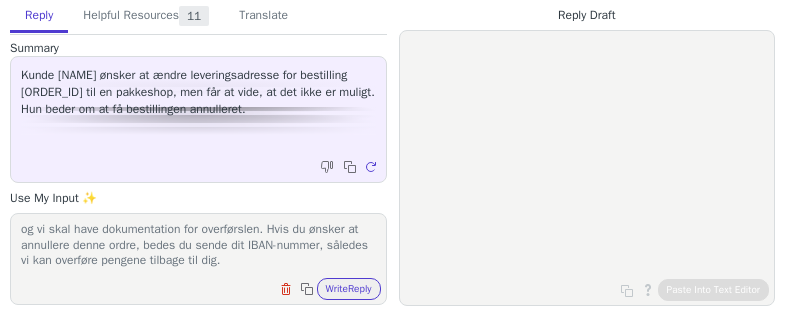 click on "Clear field Copy to clipboard Write  Reply" at bounding box center (208, 287) 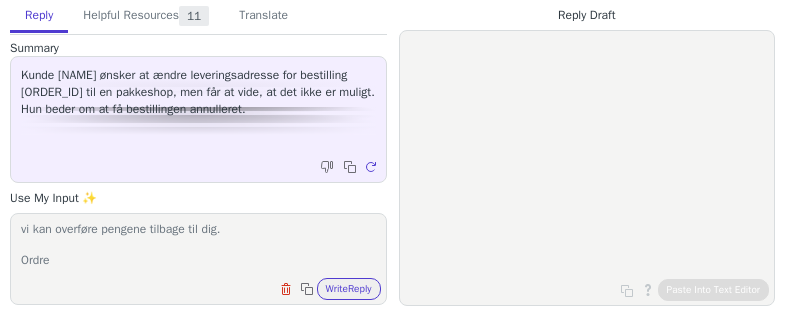 paste on "4000018541" 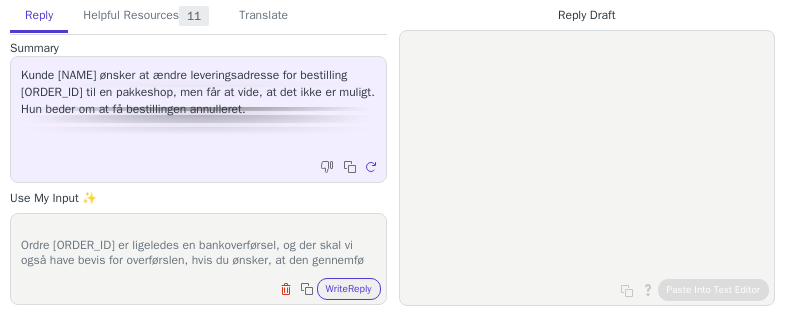 scroll, scrollTop: 78, scrollLeft: 0, axis: vertical 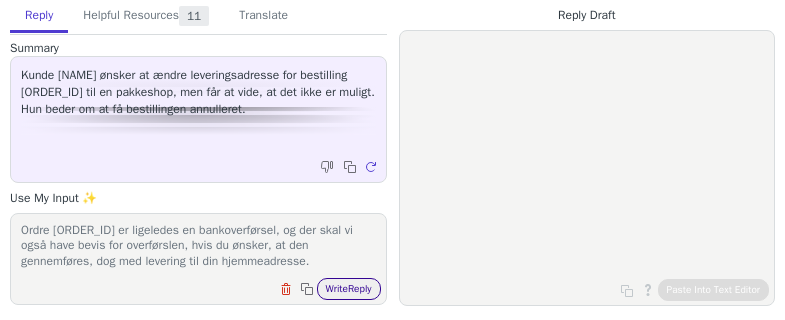 type on "Din ordre 4000018165 er ikke igangsat, da det er en bankoverførsel og vi skal have dokumentation for overførslen. Hvis du ønsker at annullere denne ordre, bedes du sende dit IBAN-nummer, således vi kan overføre pengene tilbage til dig.
Ordre 4000018541 er ligeledes en bankoverførsel, og der skal vi også have bevis for overførslen, hvis du ønsker, at den gennemføres, dog med levering til din hjemmeadresse." 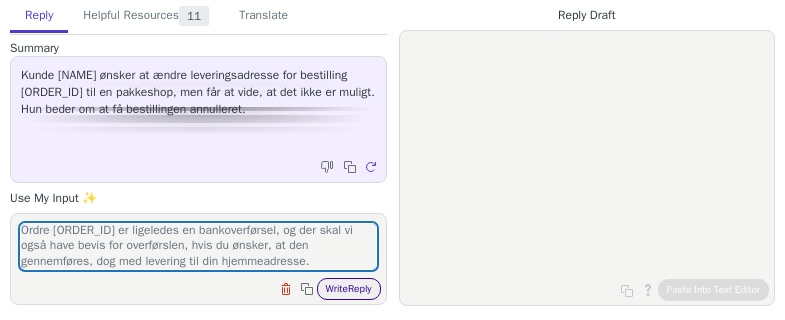 click on "Write  Reply" at bounding box center (349, 289) 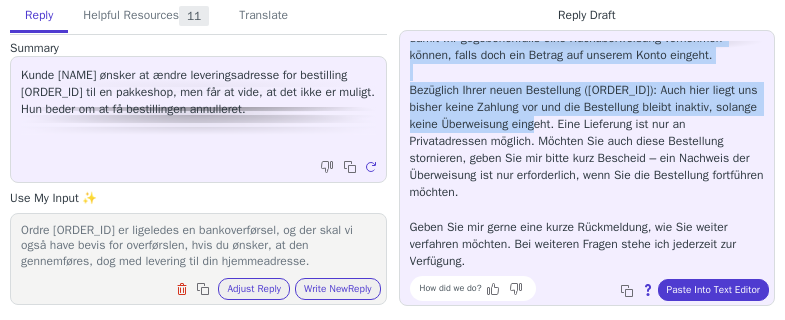 scroll, scrollTop: 165, scrollLeft: 0, axis: vertical 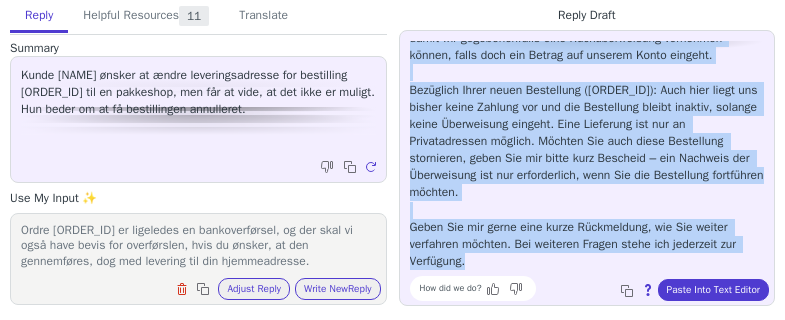 drag, startPoint x: 413, startPoint y: 45, endPoint x: 708, endPoint y: 263, distance: 366.8092 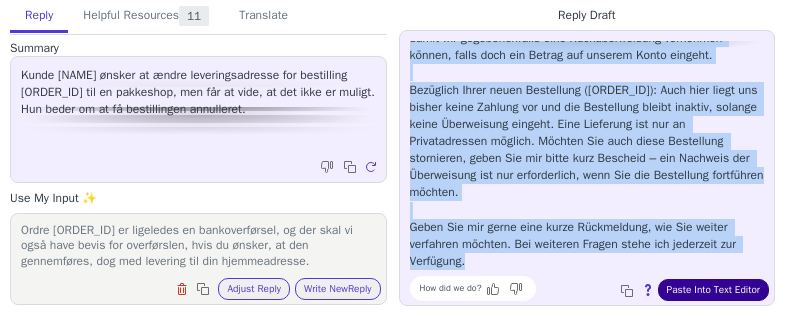 click on "Paste Into Text Editor" at bounding box center [713, 290] 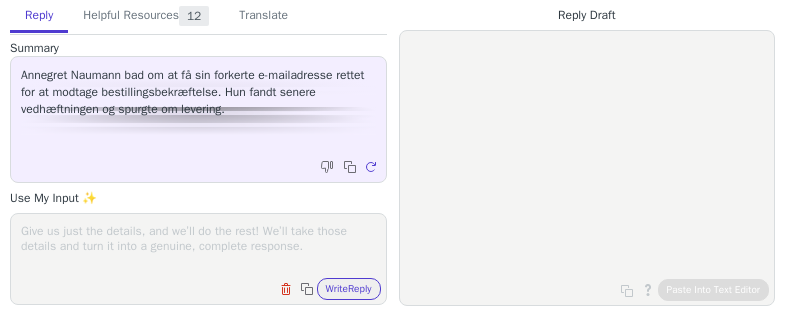 scroll, scrollTop: 0, scrollLeft: 0, axis: both 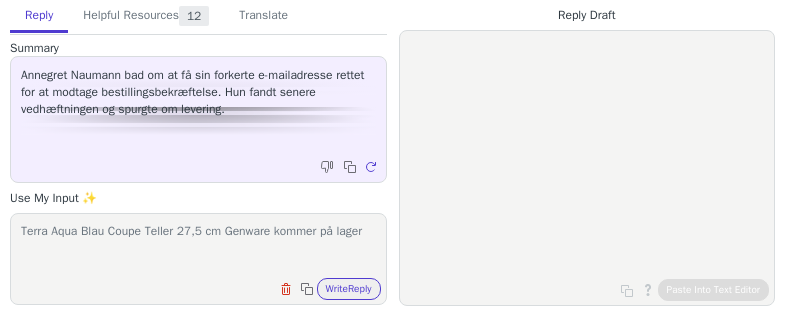 drag, startPoint x: 363, startPoint y: 240, endPoint x: 373, endPoint y: 239, distance: 10.049875 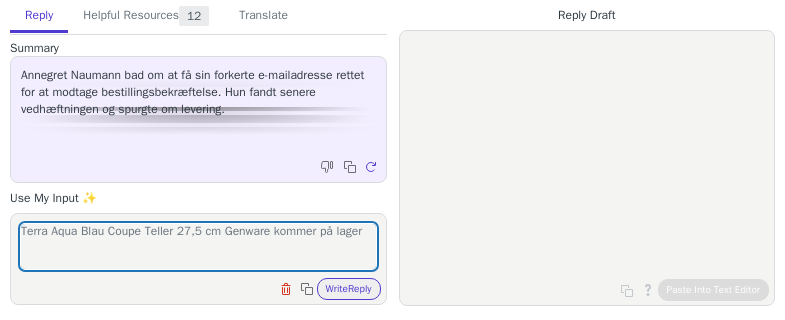 click on "Terra Aqua Blau Coupe Teller 27,5 cm Genware kommer på lager  Clear field Copy to clipboard Write  Reply" at bounding box center (198, 259) 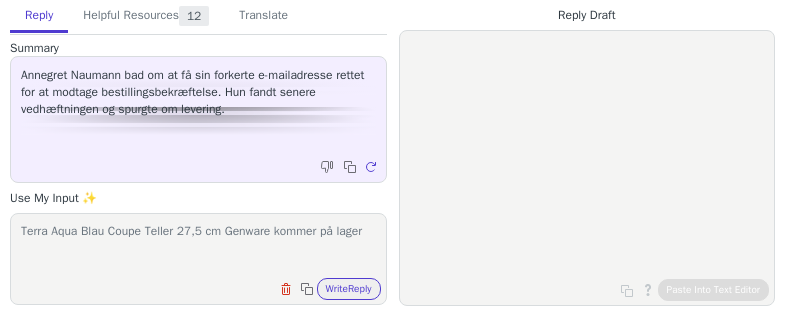 click on "Terra Aqua Blau Coupe Teller 27,5 cm Genware kommer på lager" at bounding box center (198, 246) 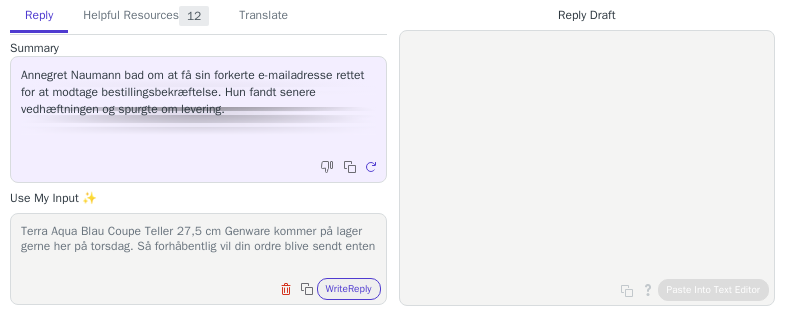scroll, scrollTop: 1, scrollLeft: 0, axis: vertical 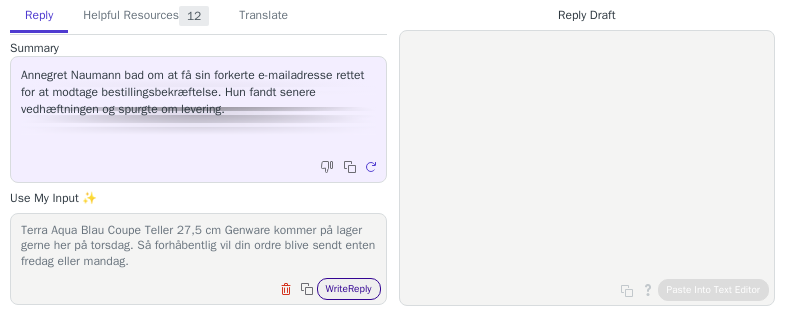 type on "Terra Aqua Blau Coupe Teller 27,5 cm Genware kommer på lager gerne her på torsdag. Så forhåbentlig vil din ordre blive sendt enten fredag eller mandag." 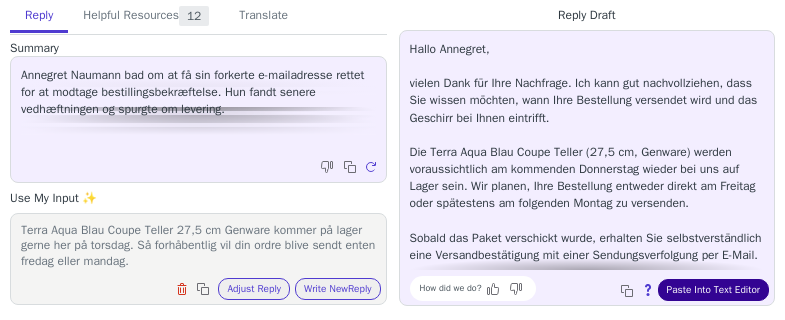 click on "Paste Into Text Editor" at bounding box center [713, 290] 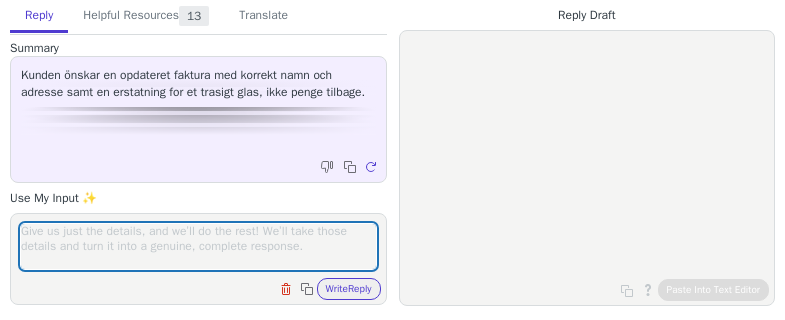 scroll, scrollTop: 0, scrollLeft: 0, axis: both 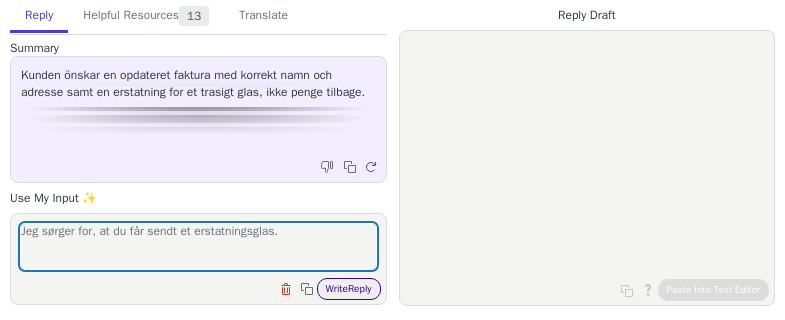 type on "Jeg sørger for, at du får sendt et erstatningsglas." 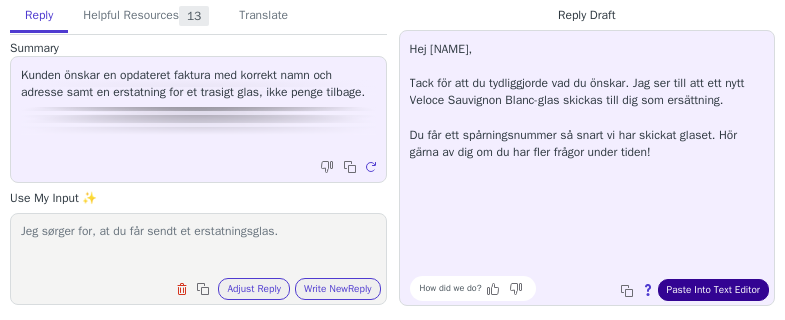 click on "Paste Into Text Editor" at bounding box center (713, 290) 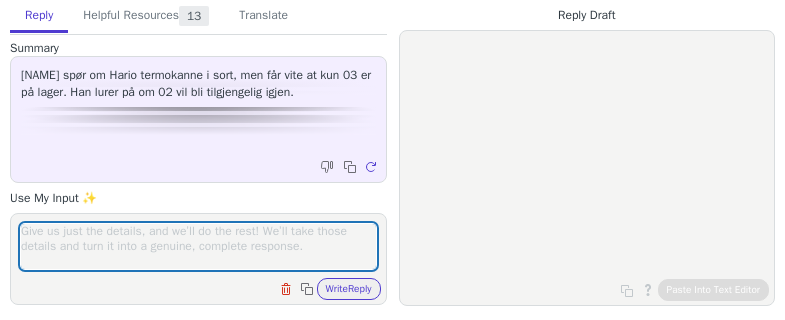 click at bounding box center (198, 246) 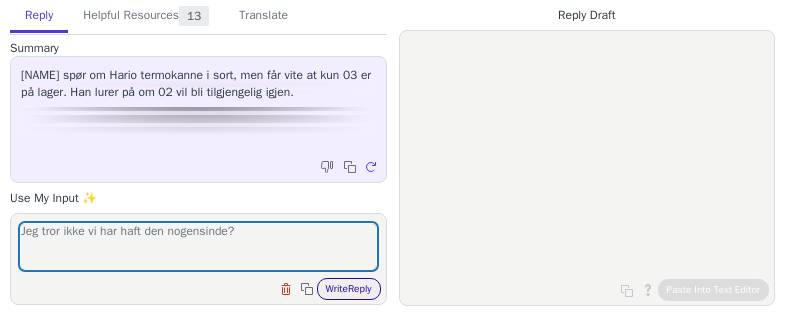 type on "Jeg tror ikke vi har haft den nogensinde?" 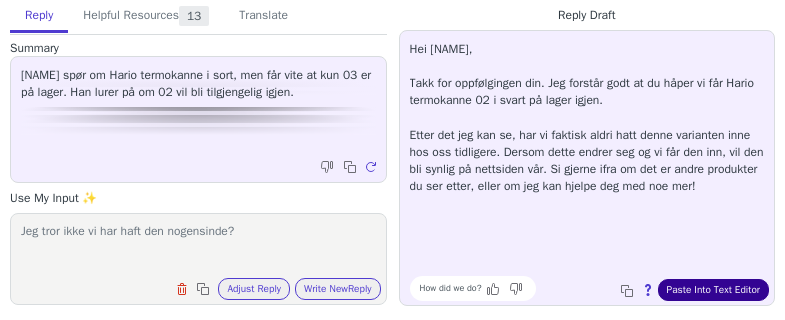 click on "Paste Into Text Editor" at bounding box center (713, 290) 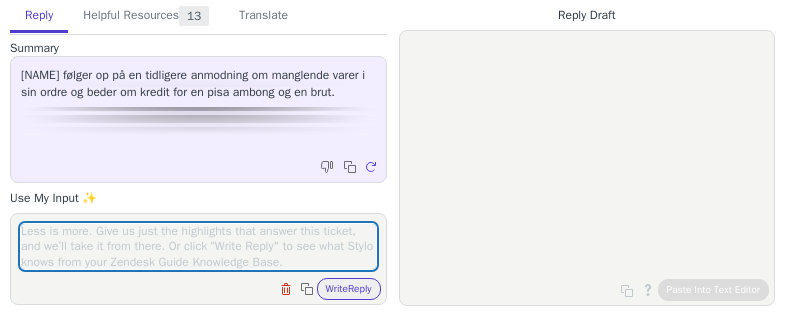 scroll, scrollTop: 0, scrollLeft: 0, axis: both 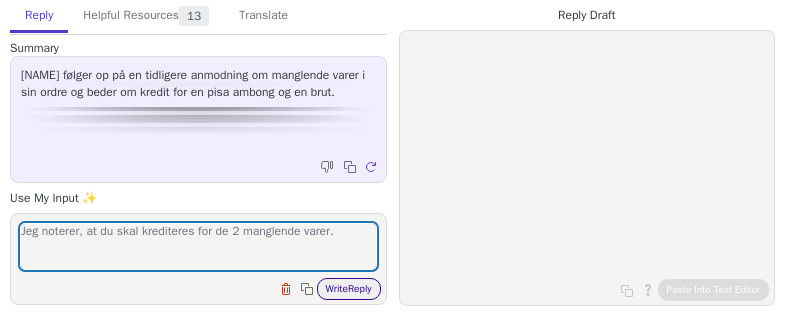 type on "Jeg noterer, at du skal krediteres for de 2 manglende varer." 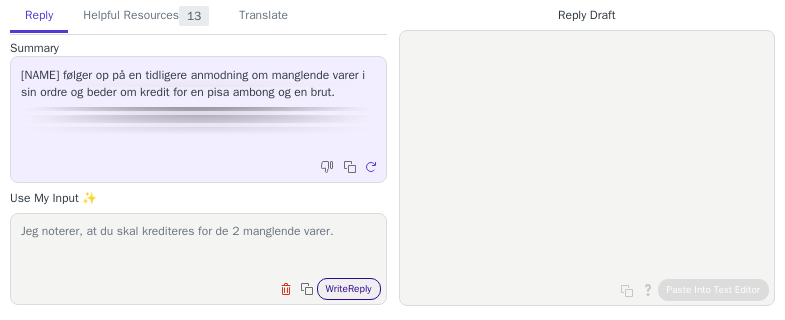 click on "Write  Reply" at bounding box center [349, 289] 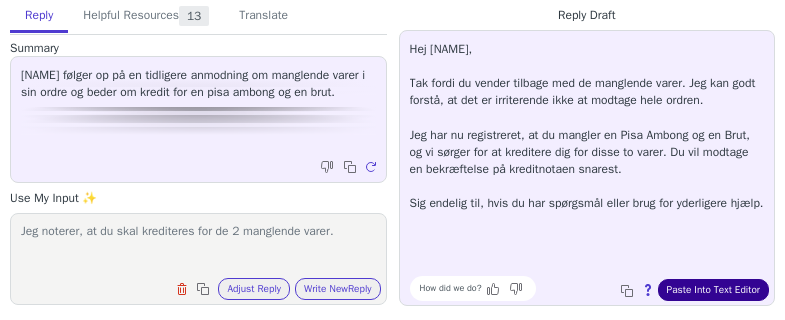 click on "Paste Into Text Editor" at bounding box center (713, 290) 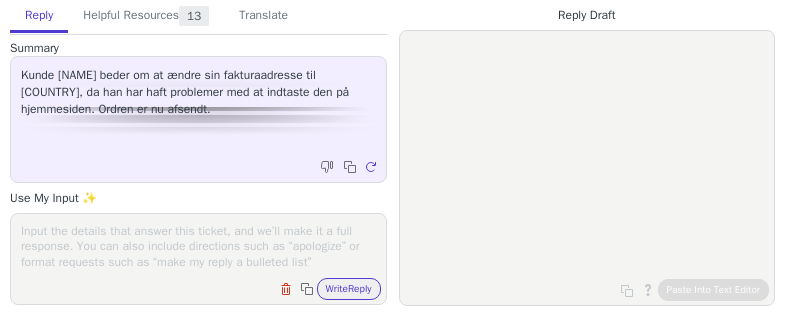 scroll, scrollTop: 0, scrollLeft: 0, axis: both 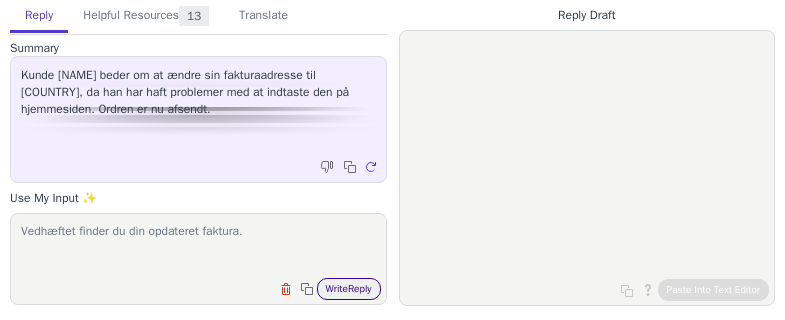 type on "Vedhæftet finder du din opdateret faktura." 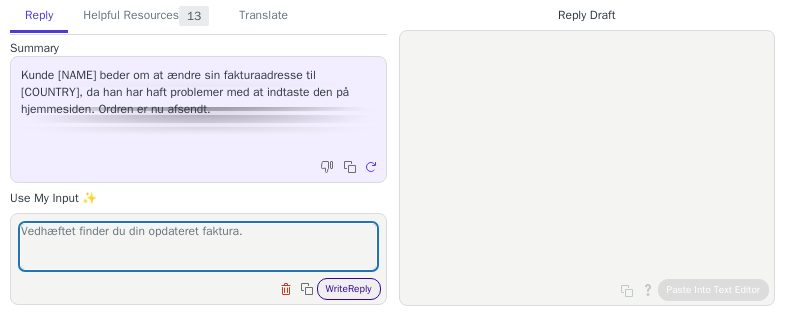 click on "Write  Reply" at bounding box center (349, 289) 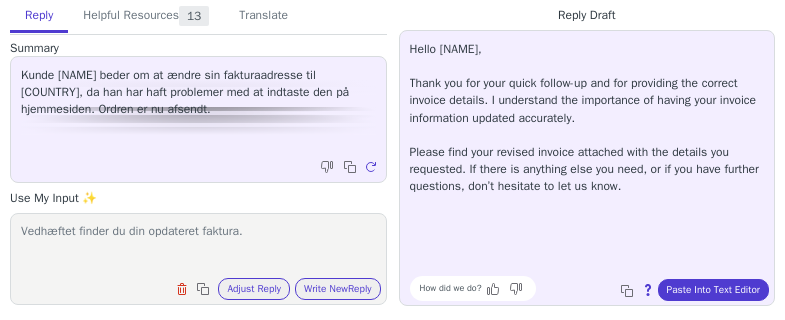 click on "Hello Oliver, Thank you for your quick follow-up and for providing the correct invoice details. I understand the importance of having your invoice information updated accurately. Please find your revised invoice attached with the details you requested. If there is anything else you need, or if you have further questions, don’t hesitate to let us know. How did we do?   Copy to clipboard About this reply Paste Into Text Editor" at bounding box center (587, 168) 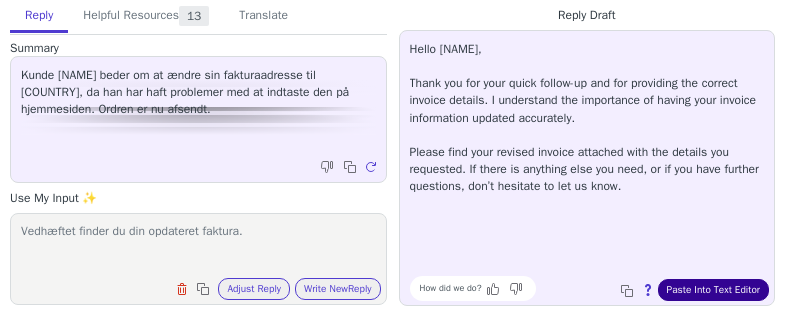 click on "Paste Into Text Editor" at bounding box center (713, 290) 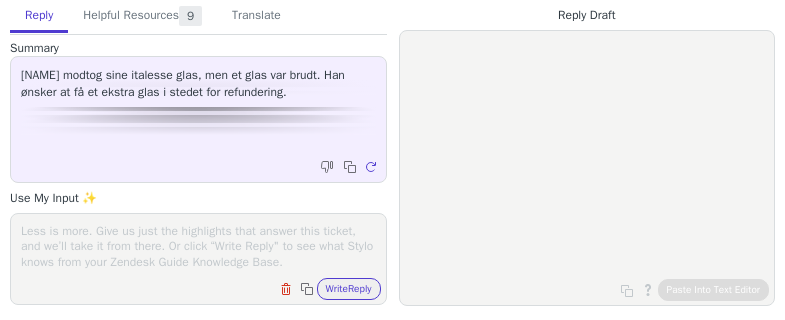 scroll, scrollTop: 0, scrollLeft: 0, axis: both 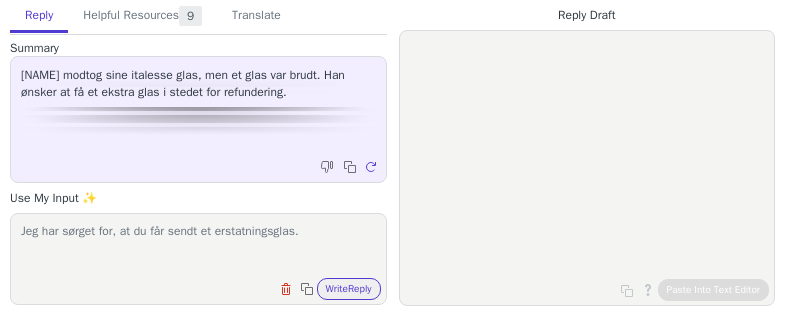 type on "Jeg har sørget for, at du får sendt et erstatningsglas." 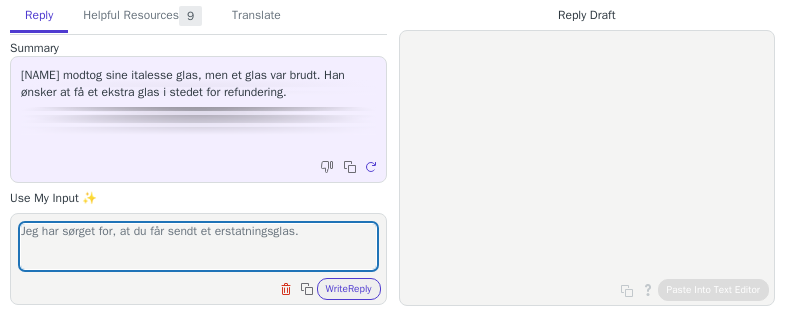 click on "Clear field Copy to clipboard Write  Reply" at bounding box center [208, 287] 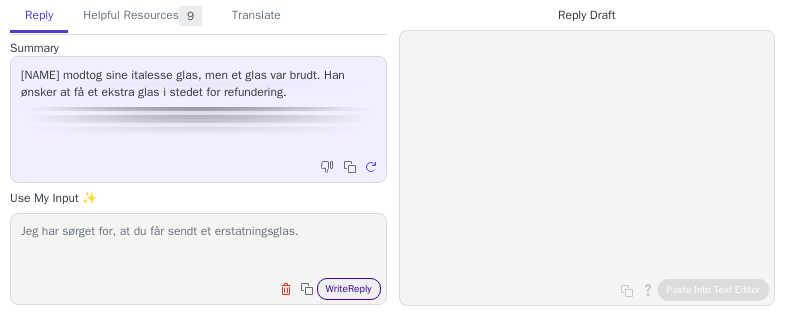 click on "Write  Reply" at bounding box center (349, 289) 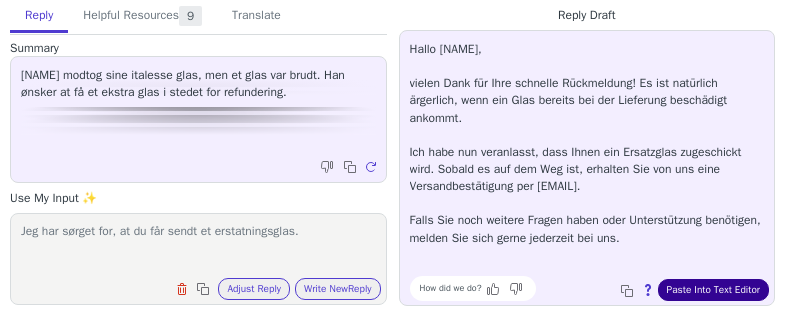 click on "Paste Into Text Editor" at bounding box center (713, 290) 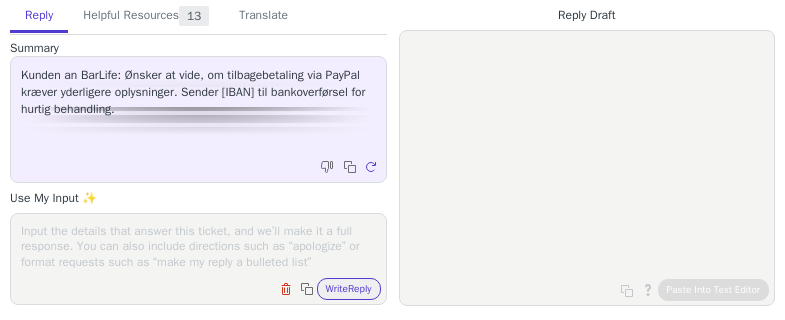 scroll, scrollTop: 0, scrollLeft: 0, axis: both 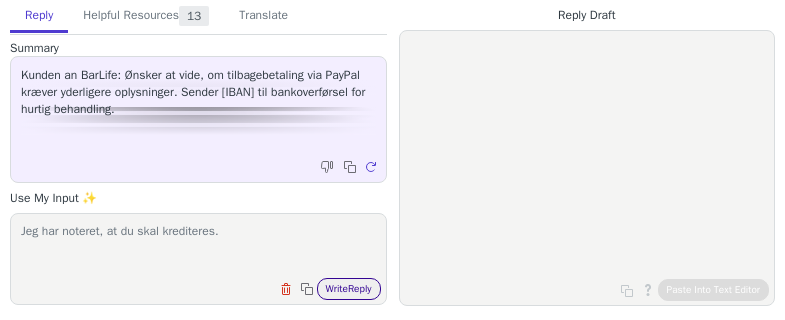 type on "Jeg har noteret, at du skal krediteres." 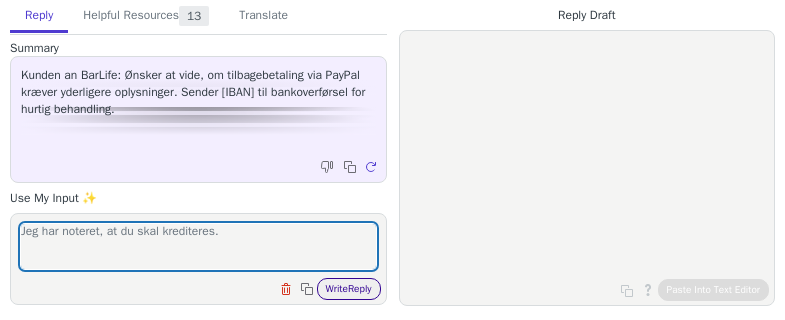 click on "Write  Reply" at bounding box center [349, 289] 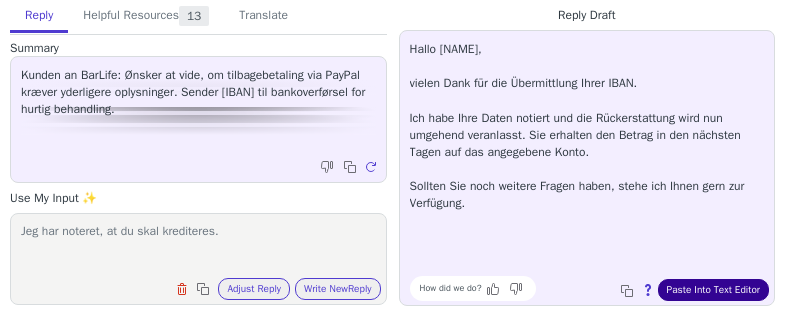 click on "Paste Into Text Editor" at bounding box center (713, 290) 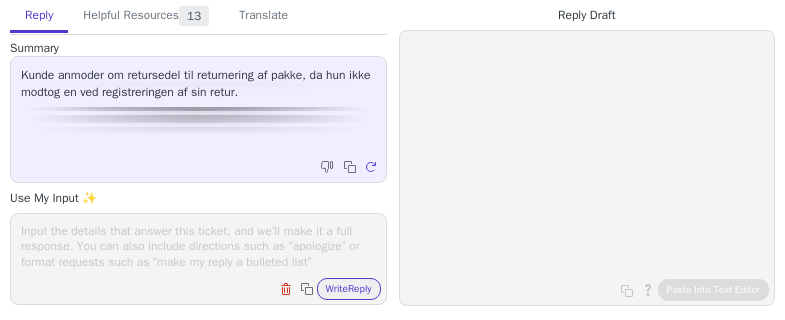 scroll, scrollTop: 0, scrollLeft: 0, axis: both 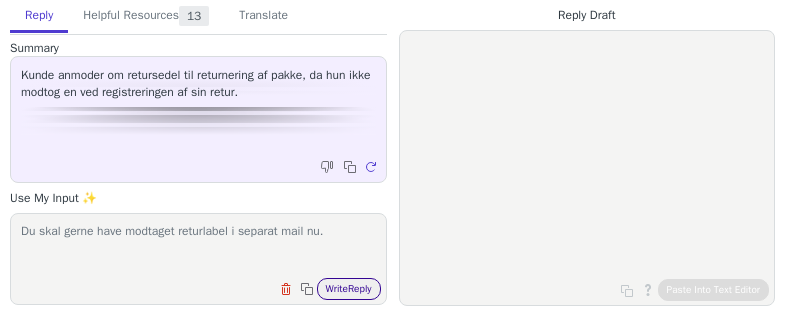 type on "Du skal gerne have modtaget returlabel i separat mail nu." 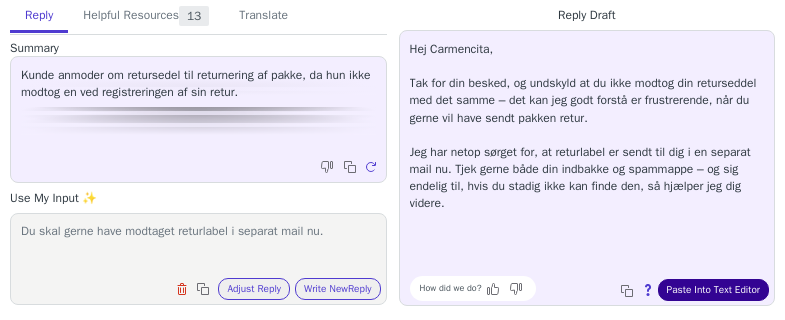 click on "Paste Into Text Editor" at bounding box center [713, 290] 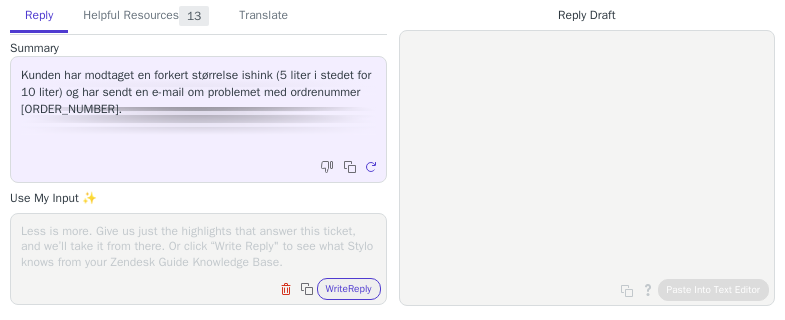 scroll, scrollTop: 0, scrollLeft: 0, axis: both 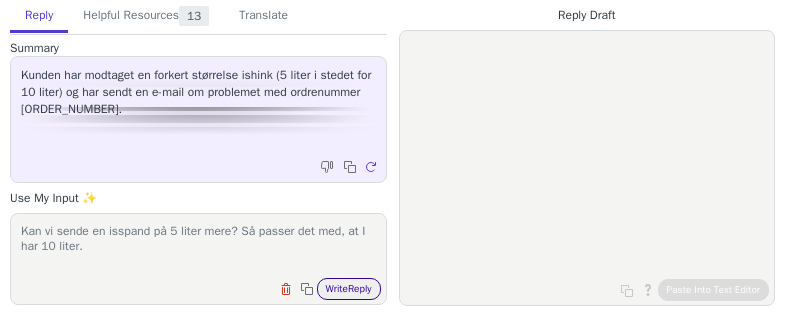 type on "Kan vi sende en isspand på 5 liter mere? Så passer det med, at I har 10 liter." 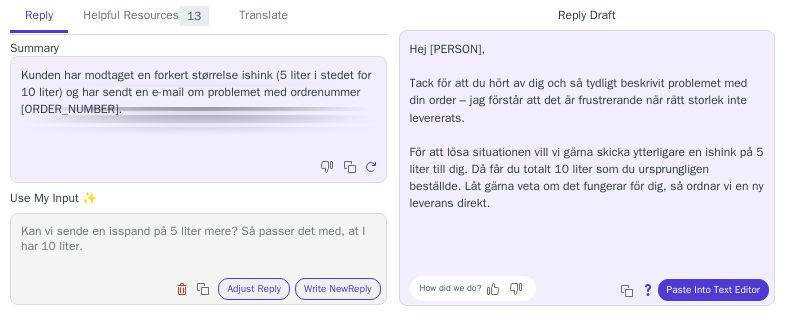 click on "Hej Andreas, Tack för att du hört av dig och så tydligt beskrivit problemet med din order – jag förstår att det är frustrerande när rätt storlek inte levererats. För att lösa situationen vill vi gärna skicka ytterligare en ishink på 5 liter till dig. Då får du totalt 10 liter som du ursprungligen beställde. Låt gärna veta om det fungerar för dig, så ordnar vi en ny leverans direkt. How did we do?   Copy to clipboard About this reply Paste Into Text Editor" at bounding box center [587, 168] 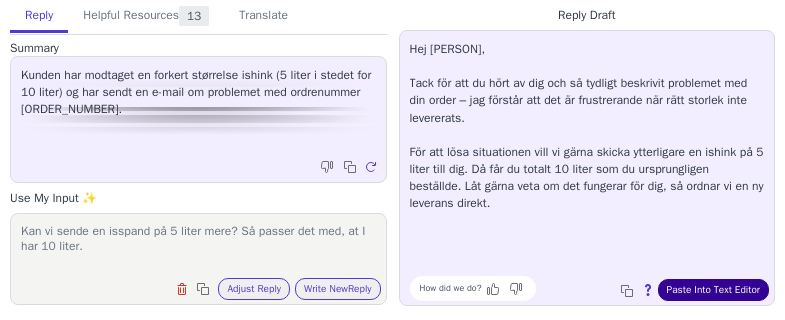 click on "Paste Into Text Editor" at bounding box center [713, 290] 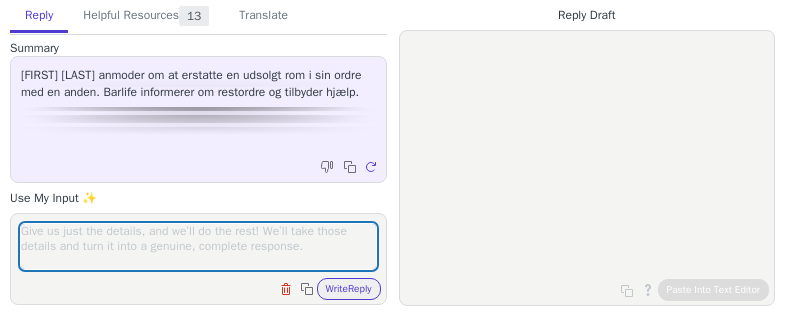 click at bounding box center [198, 246] 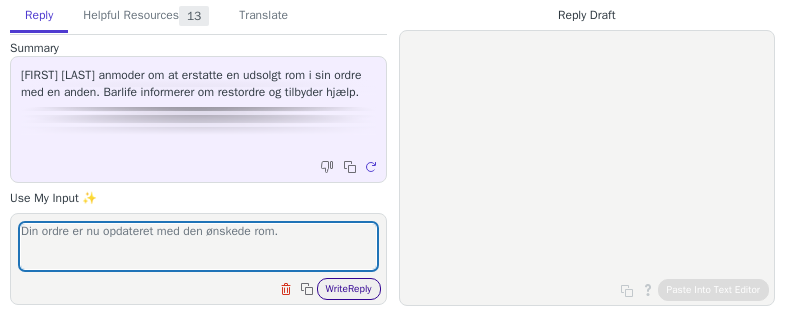 type on "Din ordre er nu opdateret med den ønskede rom." 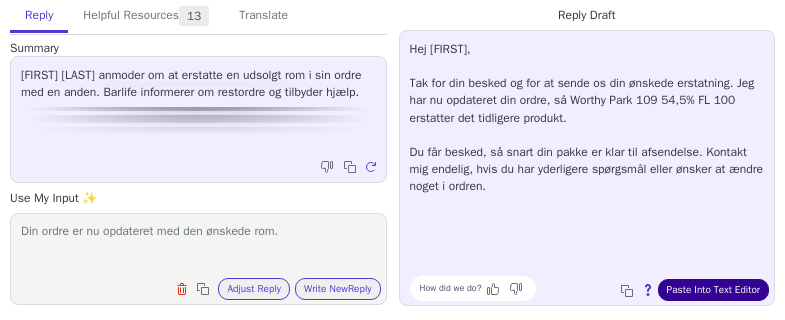 click on "Paste Into Text Editor" at bounding box center [713, 290] 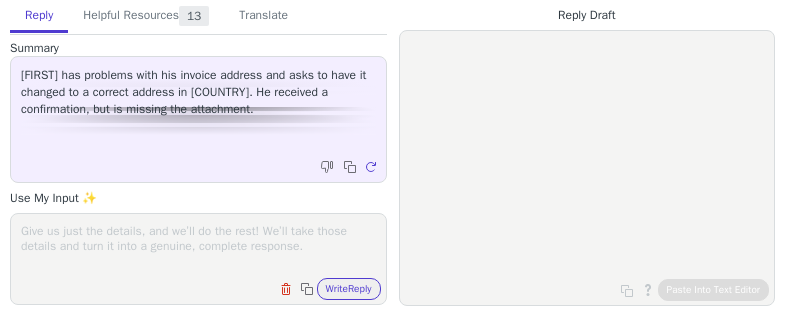 scroll, scrollTop: 0, scrollLeft: 0, axis: both 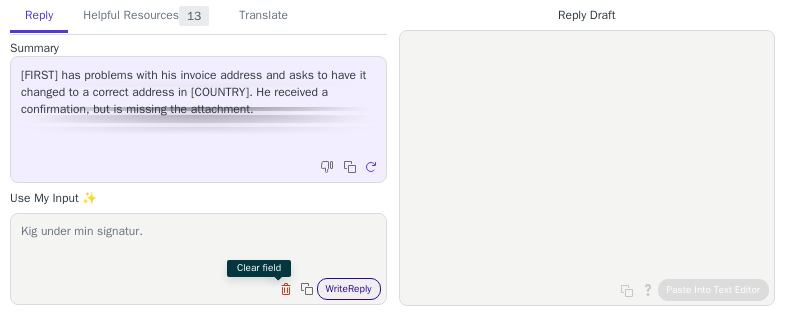 type on "Kig under min signatur." 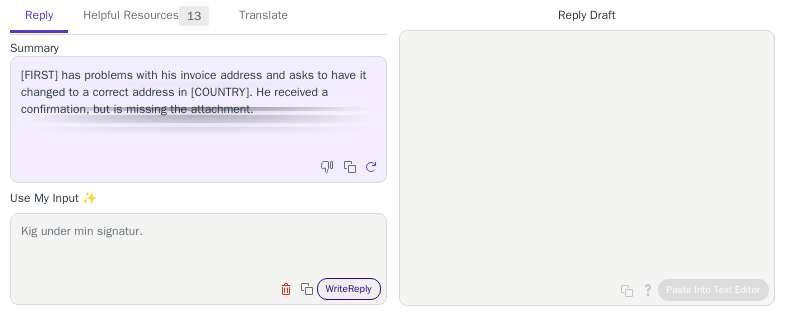 click on "Write  Reply" at bounding box center [349, 289] 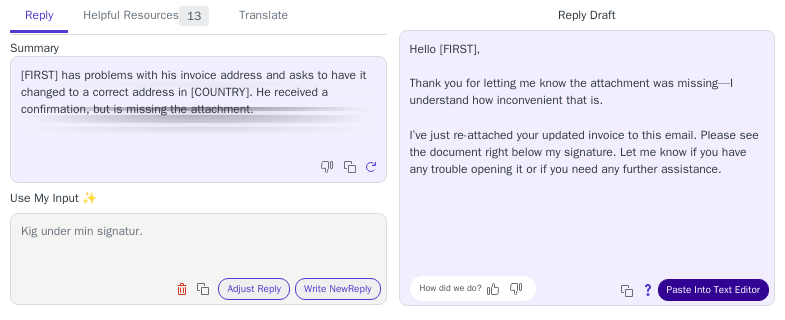 click on "Paste Into Text Editor" at bounding box center [713, 290] 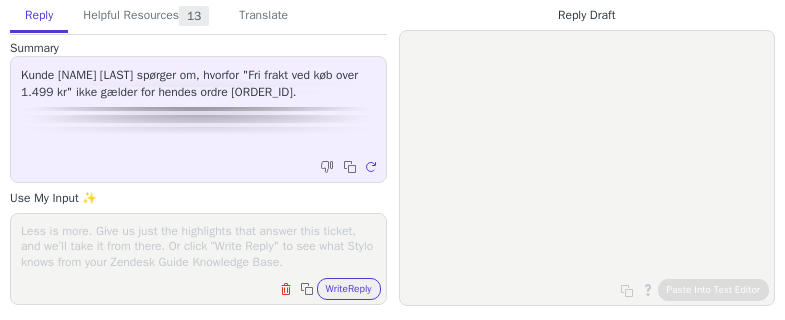 scroll, scrollTop: 0, scrollLeft: 0, axis: both 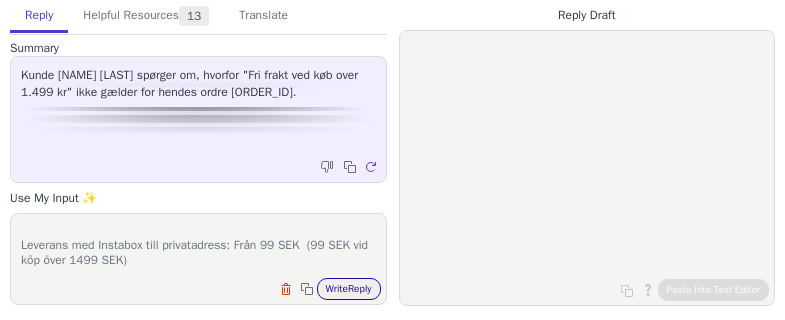 type on "Fraktpriser
Våra fraktpriser i Sverige är:
Leverans med Bring till paketbutik: Från 129 SEK (Gratis frakt vid köp över 1999 SEK)
Leverans med Bring till privatadress: Från 199 SEK (99 SEK vid köp över 1499 SEK )
Leverans med Bring till företagsadress: Från 159 SEK ( 89 SEK vid köp över 1499 SEK )
Leverans med Instabox till paketbutik: Från 99 SEK (Gratis frakt vid köp över 1499 SEK)
Leverans med Instabox till privatadress: Från 99 SEK  (99 SEK vid köp över 1499 SEK)" 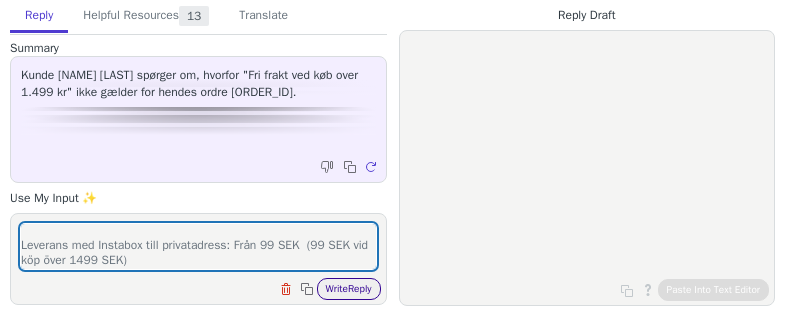 click on "Write  Reply" at bounding box center (349, 289) 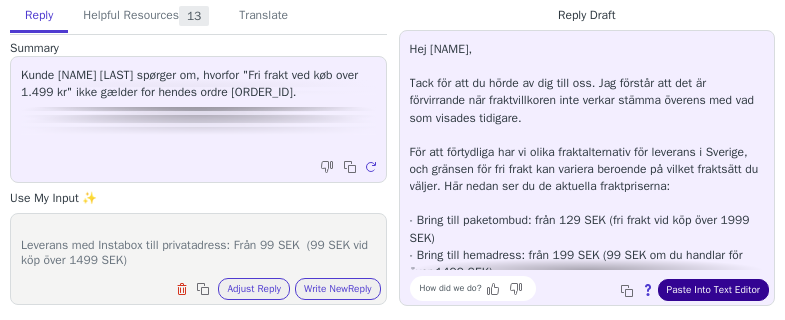 click on "Paste Into Text Editor" at bounding box center [713, 290] 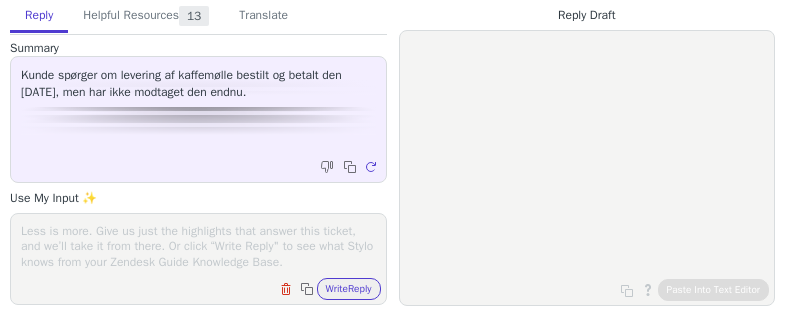 scroll, scrollTop: 0, scrollLeft: 0, axis: both 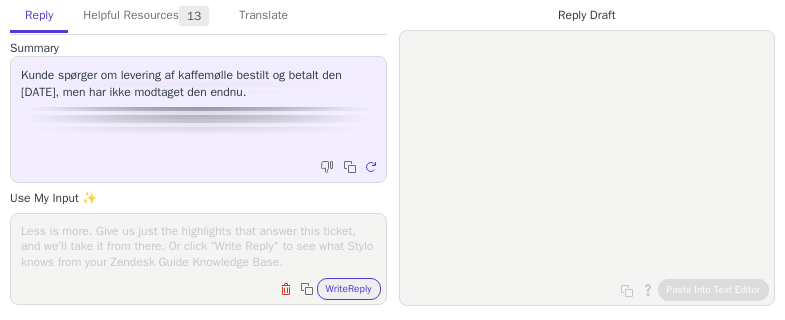 click at bounding box center [198, 246] 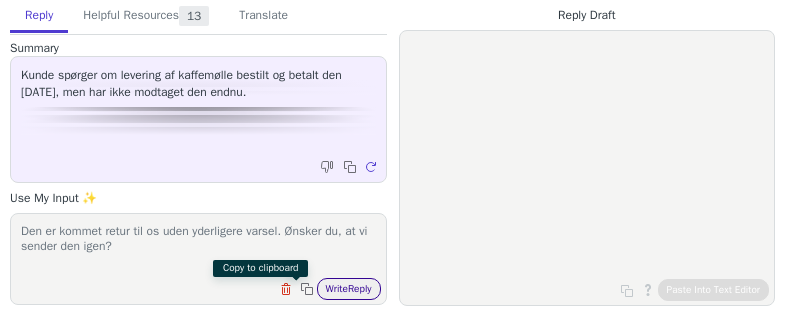 type on "Den er kommet retur til os uden yderligere varsel. Ønsker du, at vi sender den igen?" 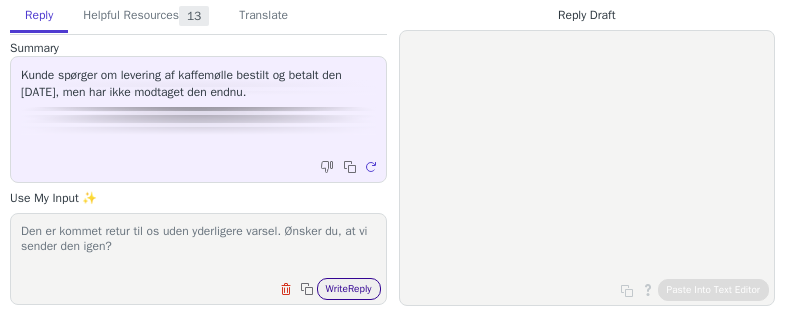 click on "Write  Reply" at bounding box center [349, 289] 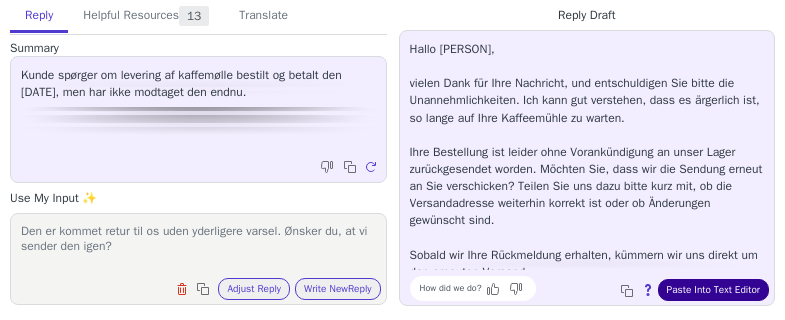 click on "Paste Into Text Editor" at bounding box center (713, 290) 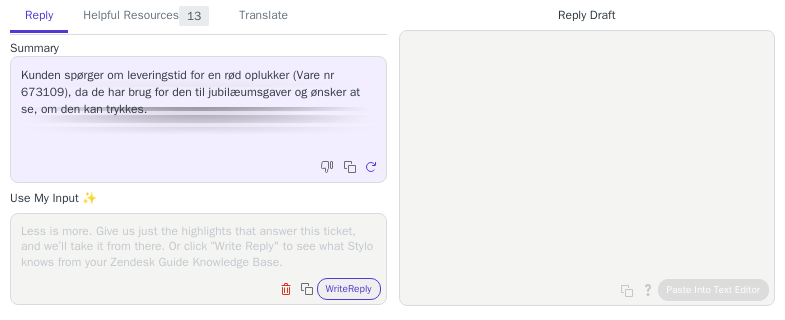 scroll, scrollTop: 0, scrollLeft: 0, axis: both 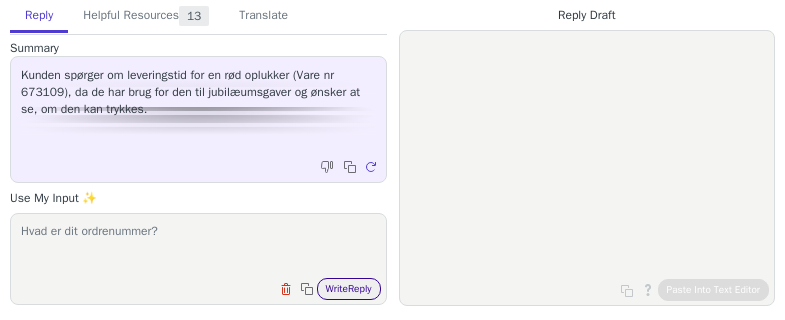 type on "Hvad er dit ordrenummer?" 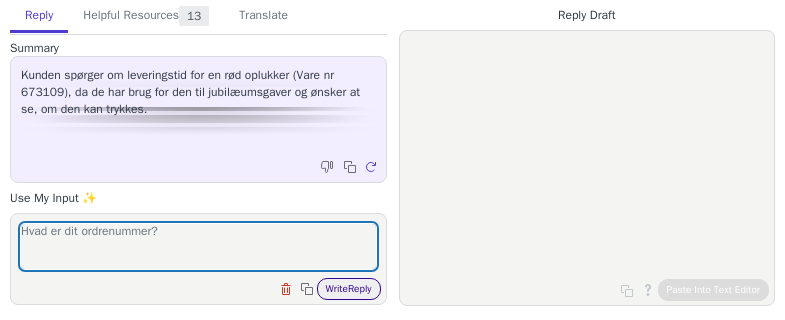 click on "Write  Reply" at bounding box center (349, 289) 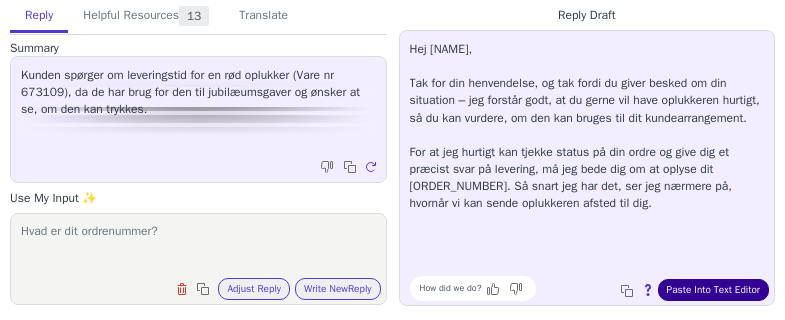 click on "Paste Into Text Editor" at bounding box center (713, 290) 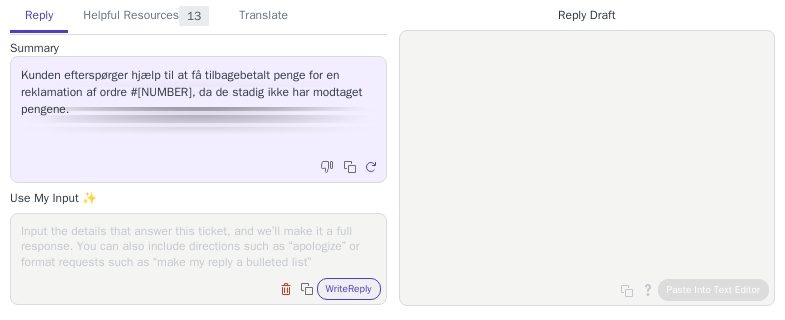scroll, scrollTop: 0, scrollLeft: 0, axis: both 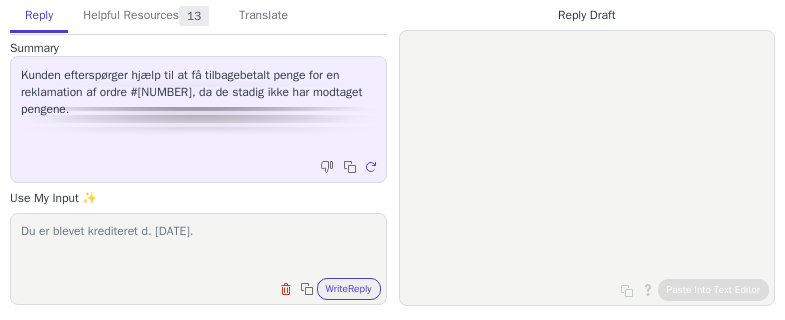 type on "Du er blevet krediteret d. 20. juni." 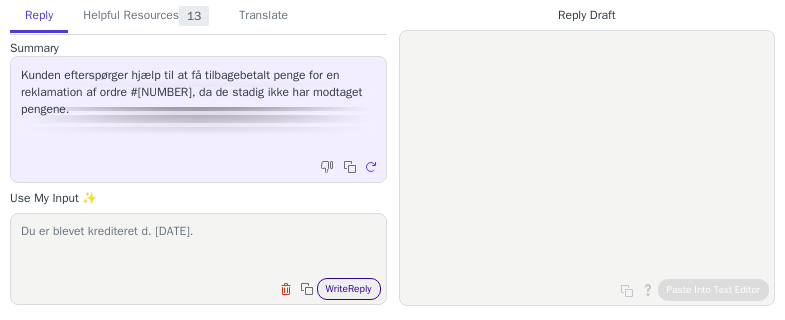 click on "Write  Reply" at bounding box center [349, 289] 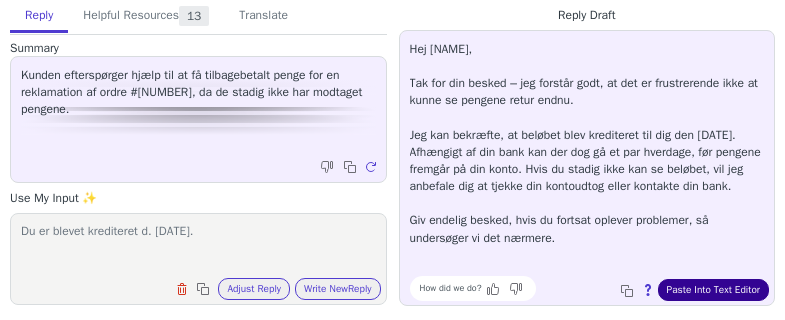 click on "Paste Into Text Editor" at bounding box center (713, 290) 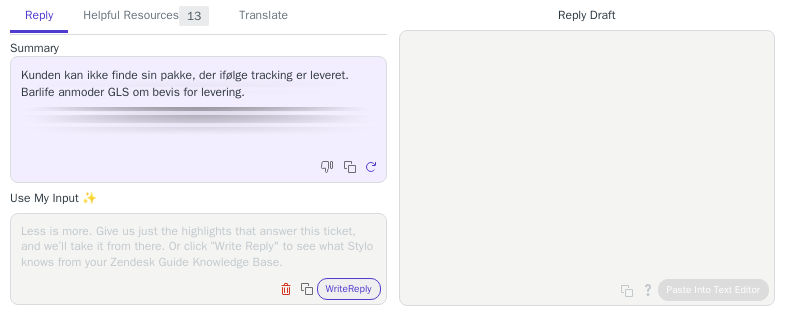 scroll, scrollTop: 0, scrollLeft: 0, axis: both 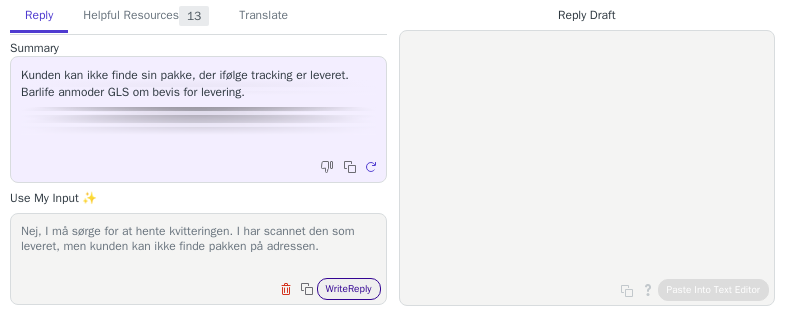 type on "Nej, I må sørge for at hente kvitteringen. I har scannet den som leveret, men kunden kan ikke finde pakken på adressen." 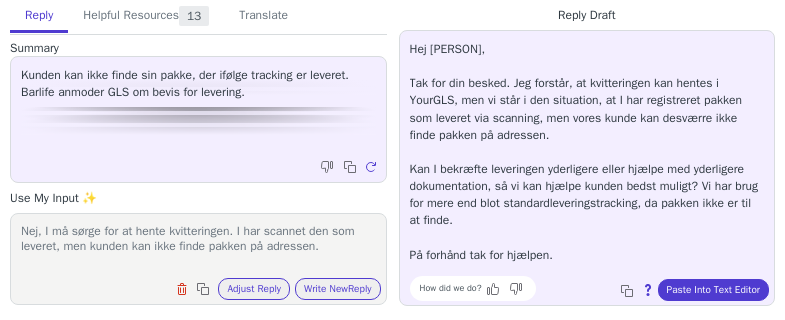 click on "How did we do?   Copy to clipboard About this reply Paste Into Text Editor" at bounding box center [597, 288] 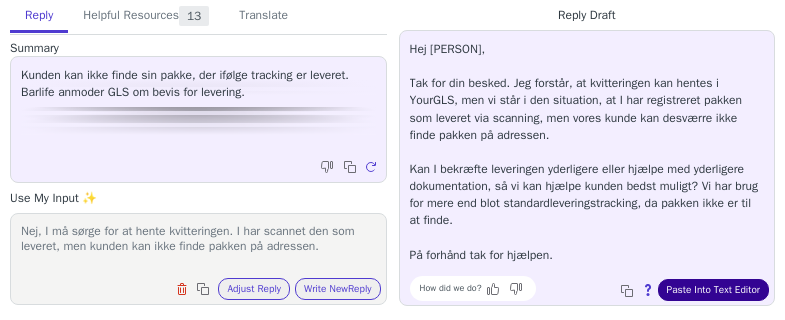 click on "Paste Into Text Editor" at bounding box center (713, 290) 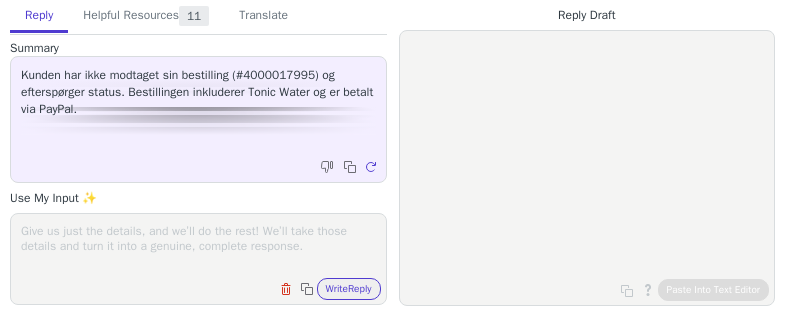 scroll, scrollTop: 0, scrollLeft: 0, axis: both 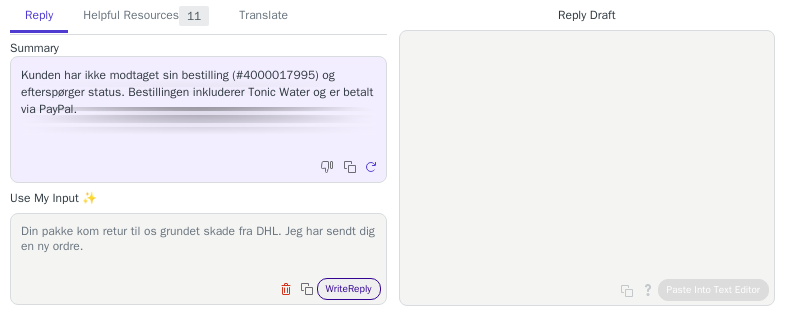 type on "Din pakke kom retur til os grundet skade fra DHL. Jeg har sendt dig en ny ordre." 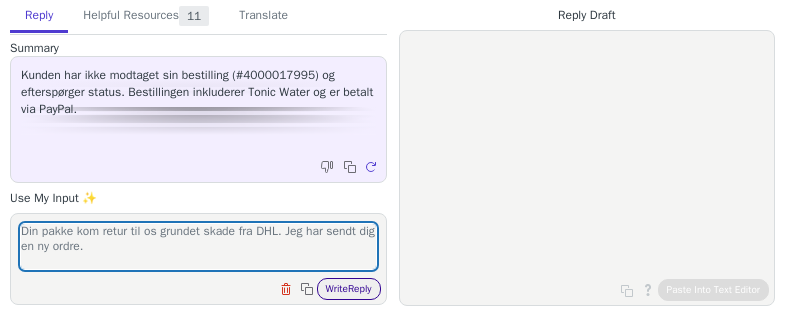 click on "Write  Reply" at bounding box center (349, 289) 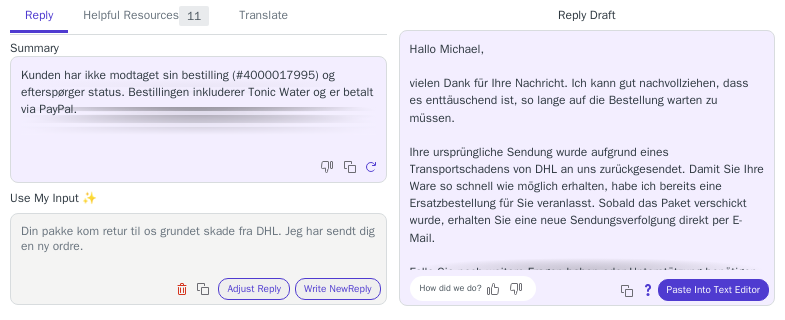 scroll, scrollTop: 28, scrollLeft: 0, axis: vertical 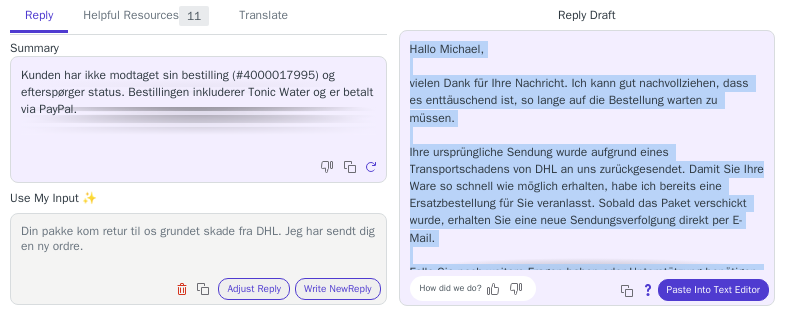 drag, startPoint x: 653, startPoint y: 265, endPoint x: 406, endPoint y: 49, distance: 328.12344 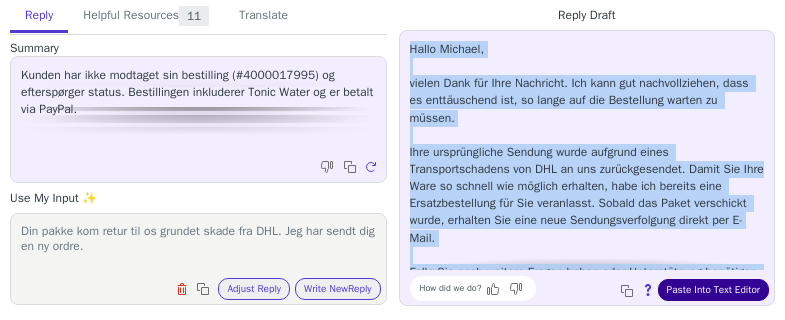 click on "Paste Into Text Editor" at bounding box center [713, 290] 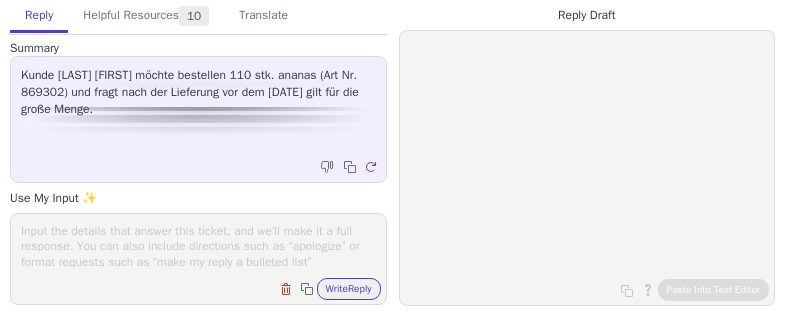 scroll, scrollTop: 0, scrollLeft: 0, axis: both 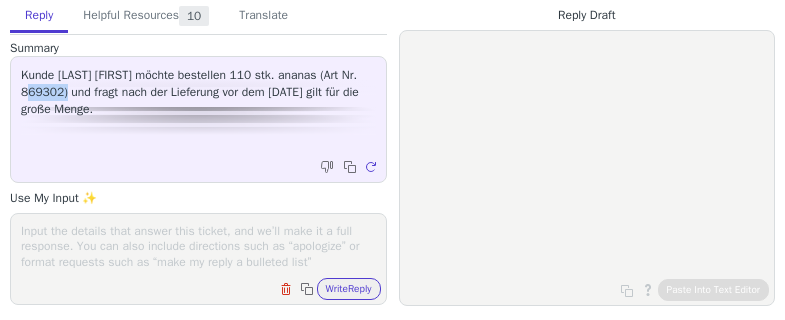 click on "Kunde [LAST] [FIRST] möchte bestellen 110 stk. ananas (Art Nr. 869302) und fragt nach der Lieferung vor dem [DATE] gilt für die große Menge." at bounding box center [198, 92] 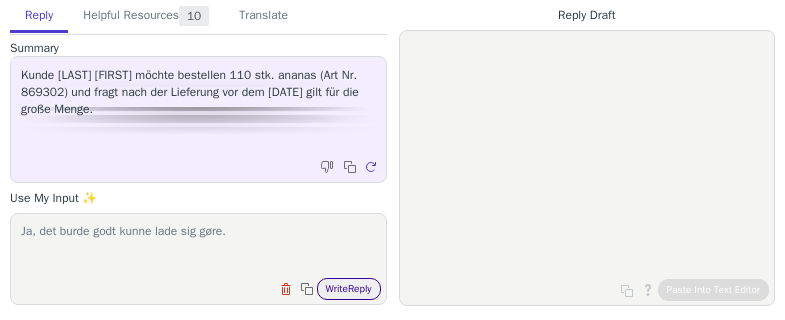 type on "Ja, det burde godt kunne lade sig gøre." 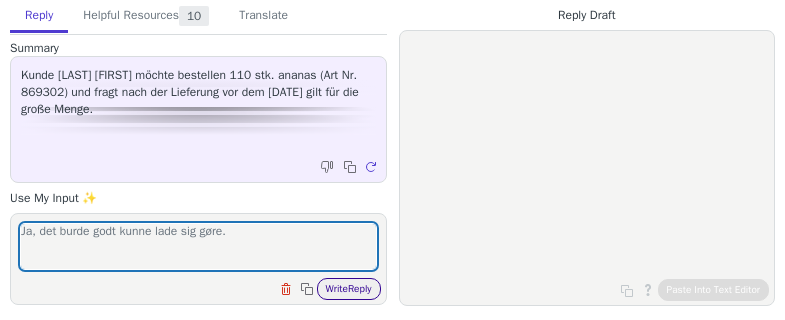 click on "Write  Reply" at bounding box center [349, 289] 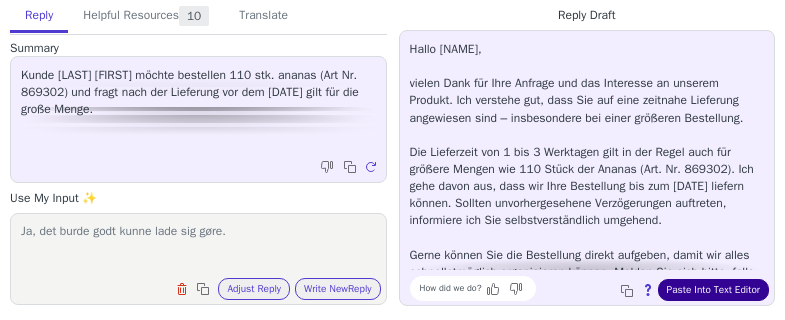 click on "Paste Into Text Editor" at bounding box center [713, 290] 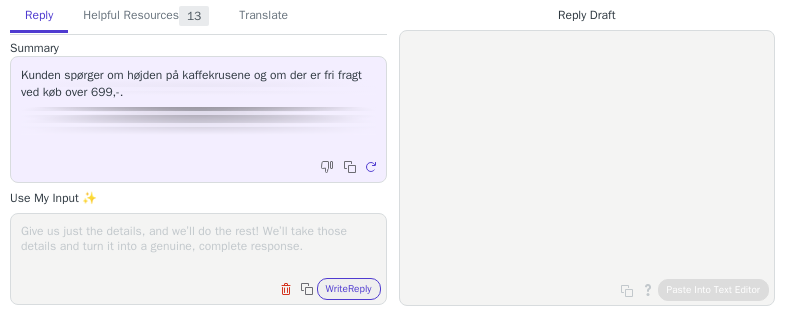 scroll, scrollTop: 0, scrollLeft: 0, axis: both 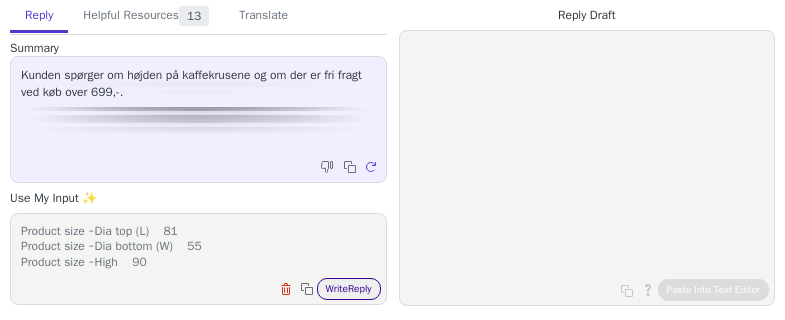 type on "Product size ‐ Dia top (L)    81
Product size ‐ Dia bottom (W)    55
Product size ‐ High    90
Box size ‐ length    235" 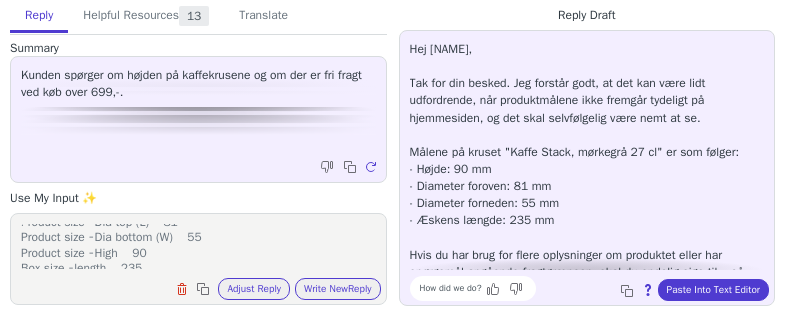 scroll, scrollTop: 17, scrollLeft: 0, axis: vertical 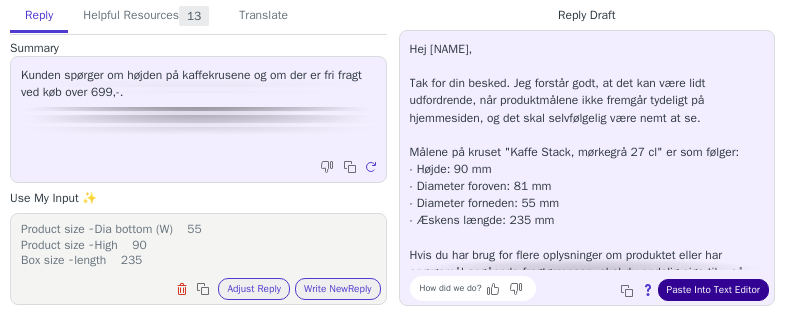click on "Paste Into Text Editor" at bounding box center [713, 290] 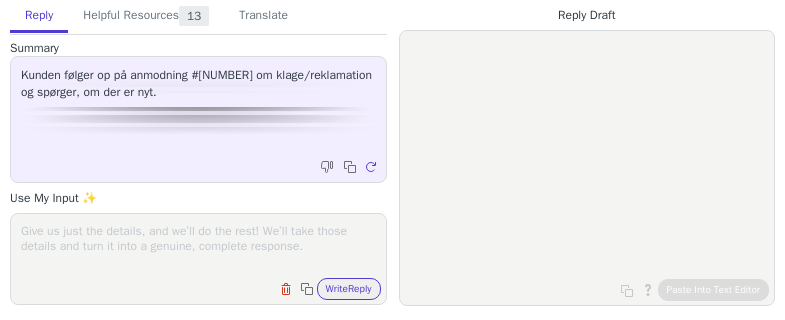 scroll, scrollTop: 0, scrollLeft: 0, axis: both 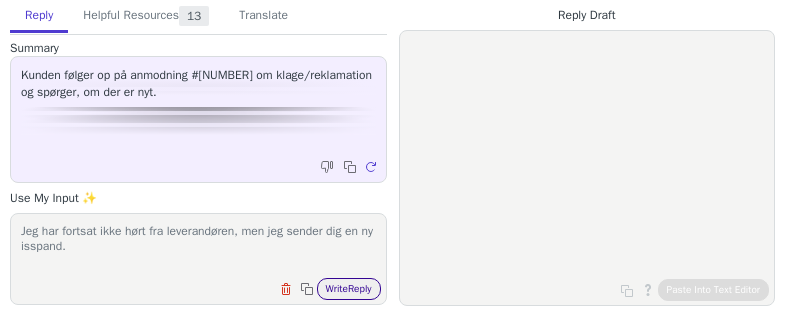 type on "Jeg har fortsat ikke hørt fra leverandøren, men jeg sender dig en ny isspand." 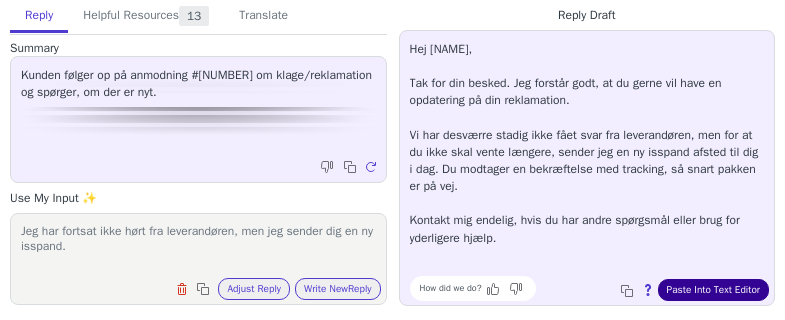 click on "Paste Into Text Editor" at bounding box center (713, 290) 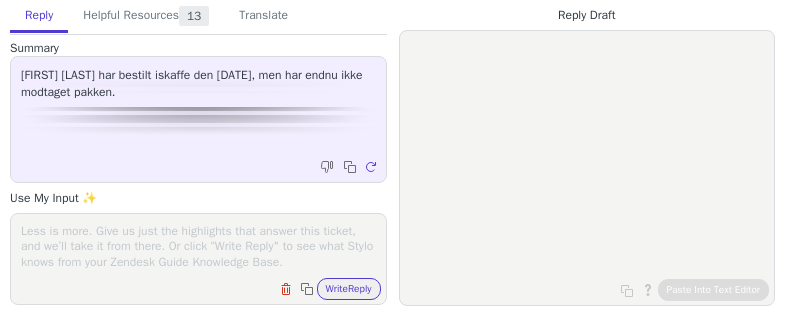 scroll, scrollTop: 0, scrollLeft: 0, axis: both 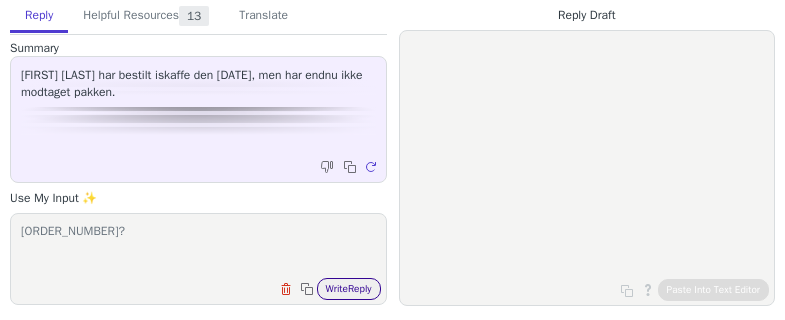 type on "Ordrenummer?" 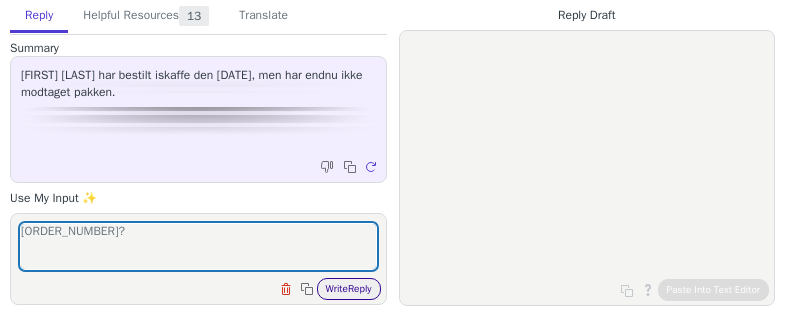 click on "Write  Reply" at bounding box center [349, 289] 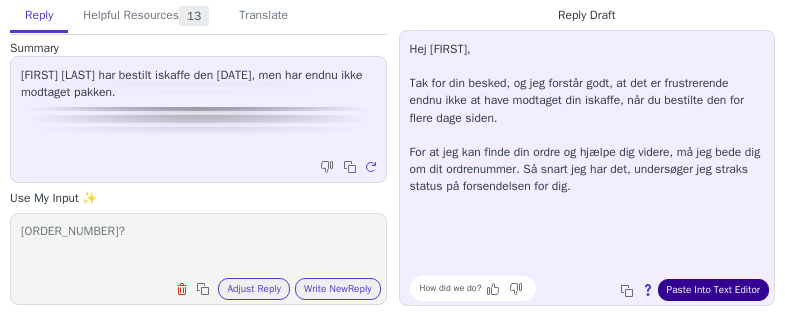click on "Paste Into Text Editor" at bounding box center (713, 290) 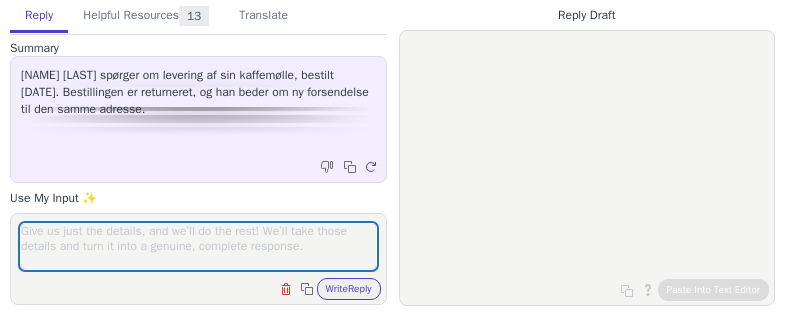 scroll, scrollTop: 0, scrollLeft: 0, axis: both 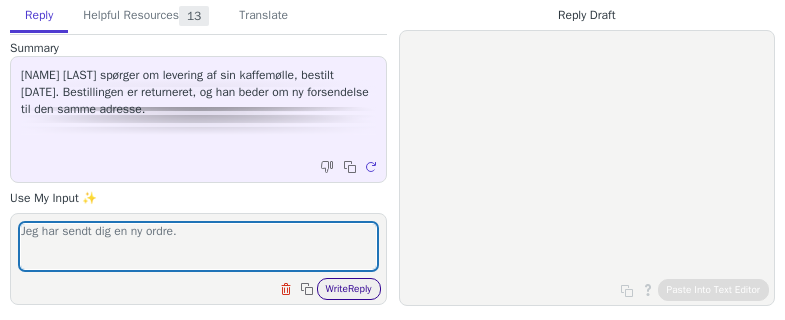 type on "Jeg har sendt dig en ny ordre." 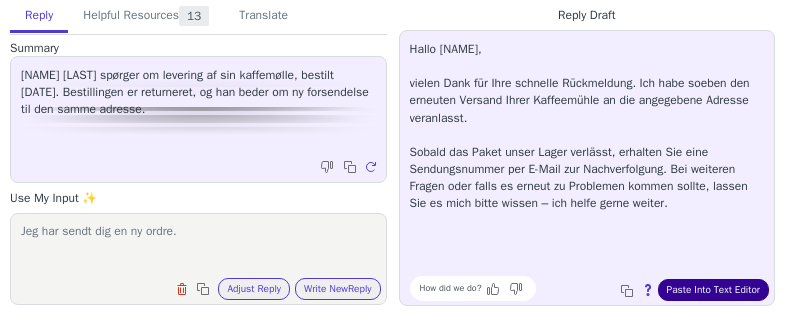 click on "Paste Into Text Editor" at bounding box center (713, 290) 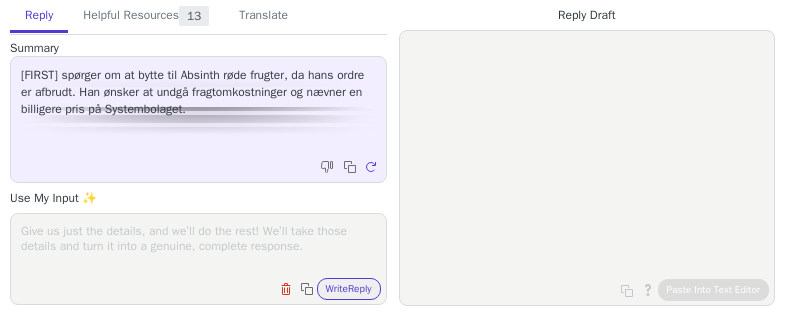 scroll, scrollTop: 0, scrollLeft: 0, axis: both 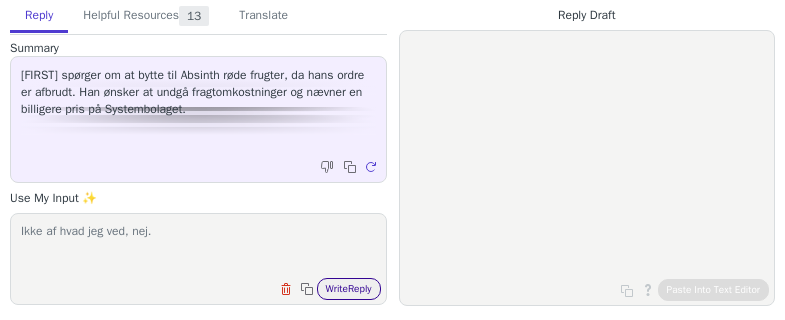 type on "Ikke af hvad jeg ved, nej." 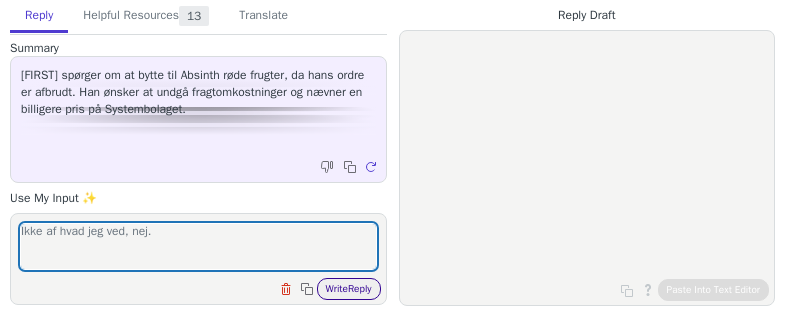 click on "Write  Reply" at bounding box center [349, 289] 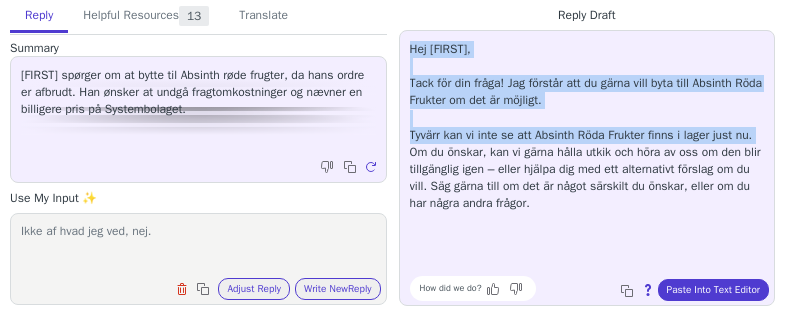 drag, startPoint x: 411, startPoint y: 49, endPoint x: 770, endPoint y: 136, distance: 369.3914 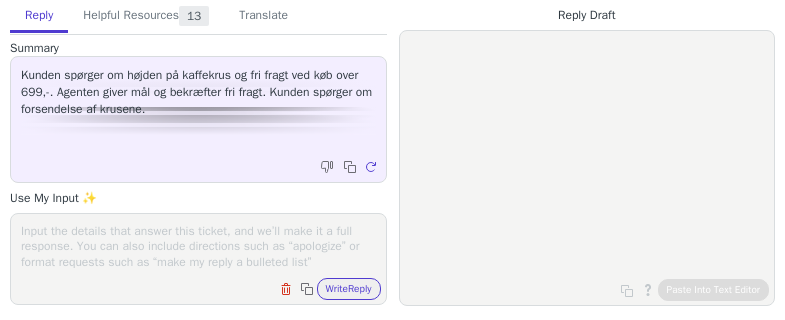 scroll, scrollTop: 0, scrollLeft: 0, axis: both 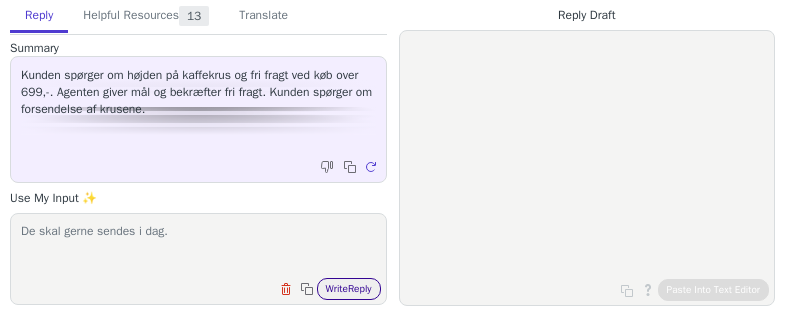 type on "De skal gerne sendes i dag." 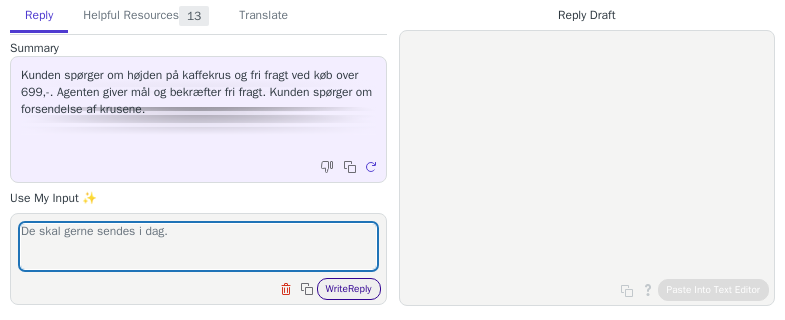 click on "Write  Reply" at bounding box center (349, 289) 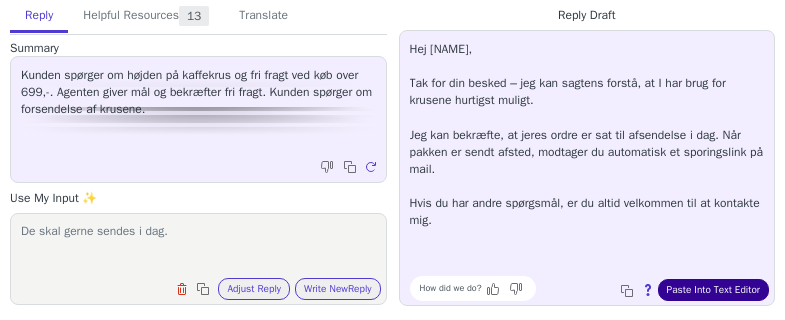click on "Paste Into Text Editor" at bounding box center [713, 290] 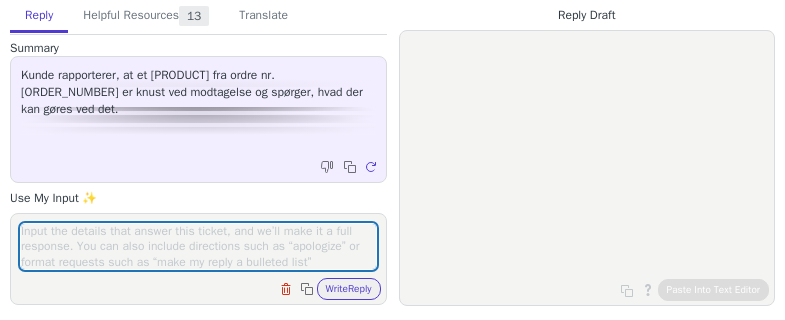 click at bounding box center (198, 246) 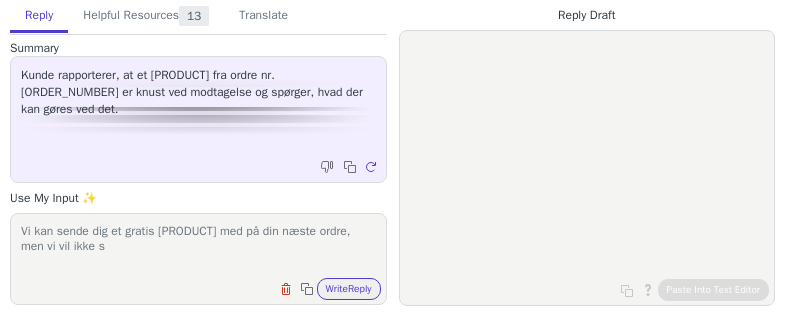 click on "Vi kan sende dig et gratis [PRODUCT] med på din næste ordre, men vi vil ikke s" at bounding box center (198, 246) 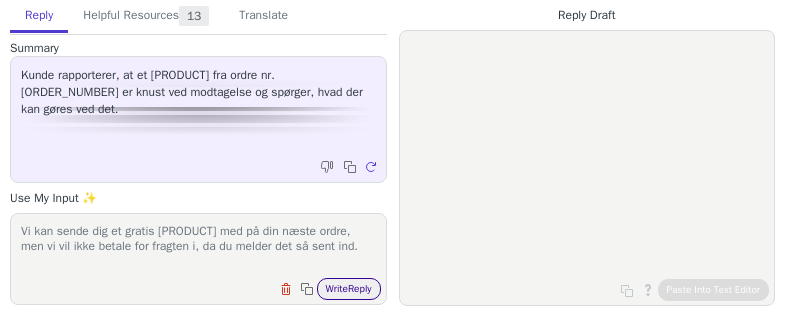 type on "Vi kan sende dig et gratis [PRODUCT] med på din næste ordre, men vi vil ikke betale for fragten i, da du melder det så sent ind." 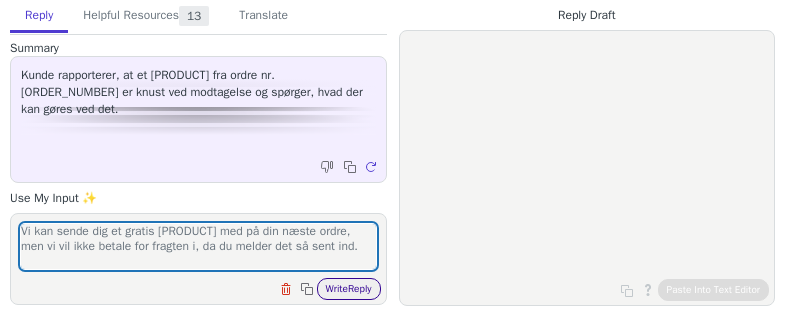 click on "Write  Reply" at bounding box center [349, 289] 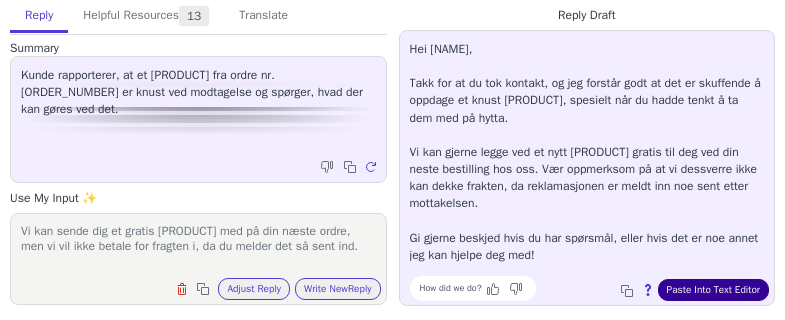 click on "Paste Into Text Editor" at bounding box center (713, 290) 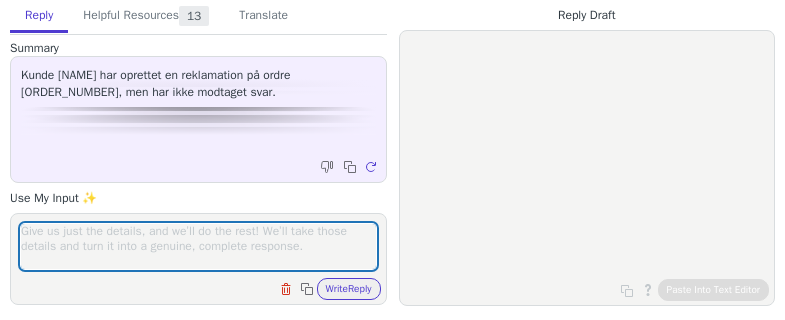 scroll, scrollTop: 0, scrollLeft: 0, axis: both 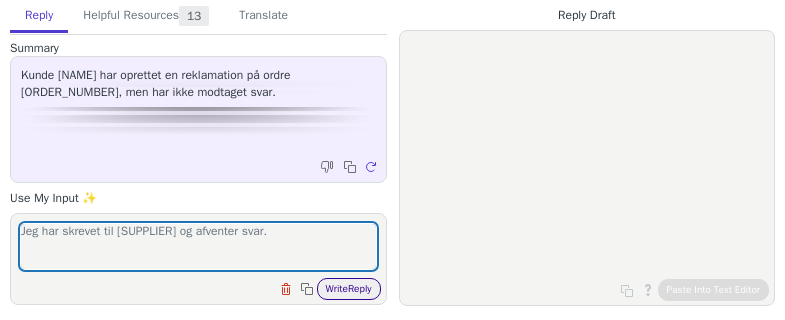 type on "Jeg har skrevet til [SUPPLIER] og afventer svar." 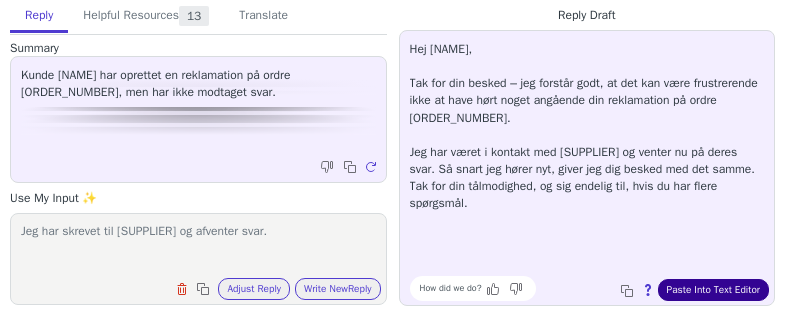 click on "Paste Into Text Editor" at bounding box center [713, 290] 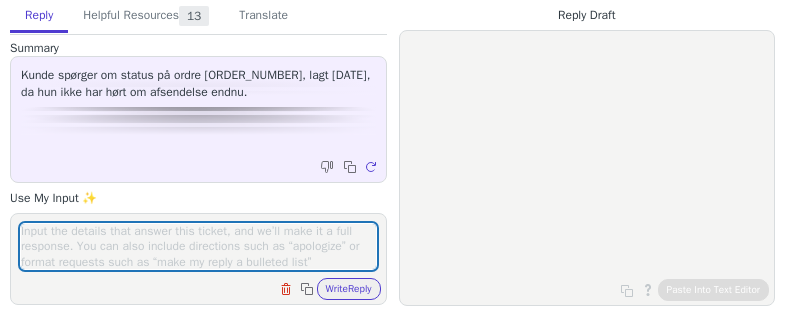 scroll, scrollTop: 0, scrollLeft: 0, axis: both 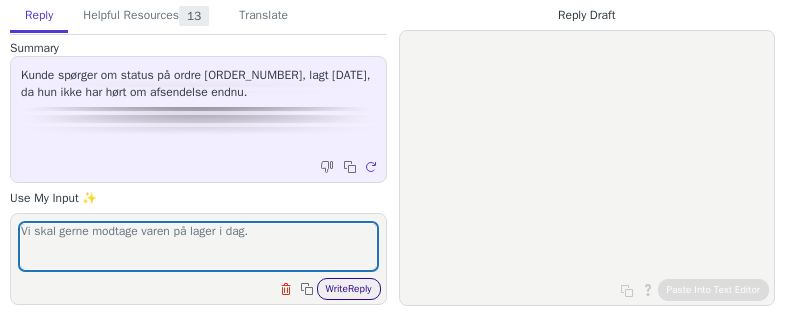 type on "Vi skal gerne modtage varen på lager i dag." 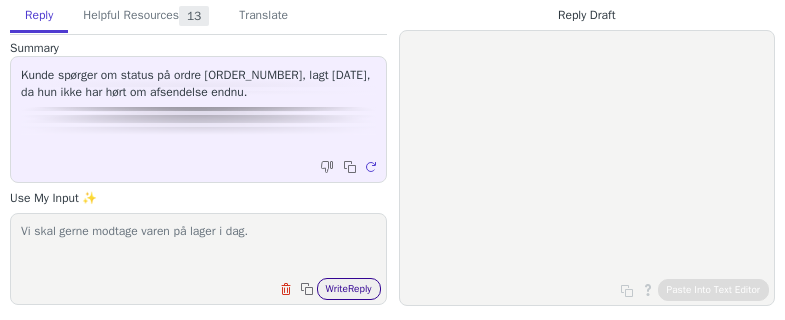 click on "Write  Reply" at bounding box center [349, 289] 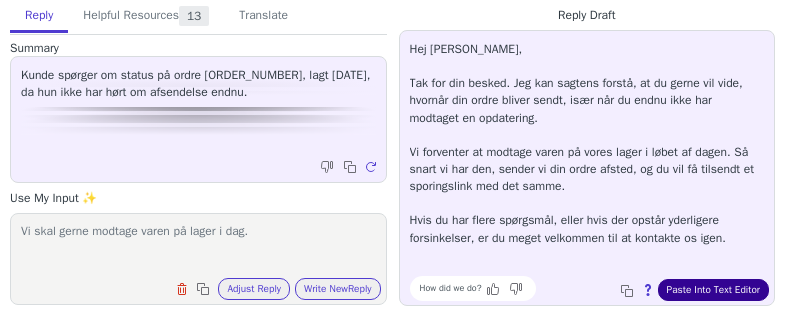 click on "Paste Into Text Editor" at bounding box center [713, 290] 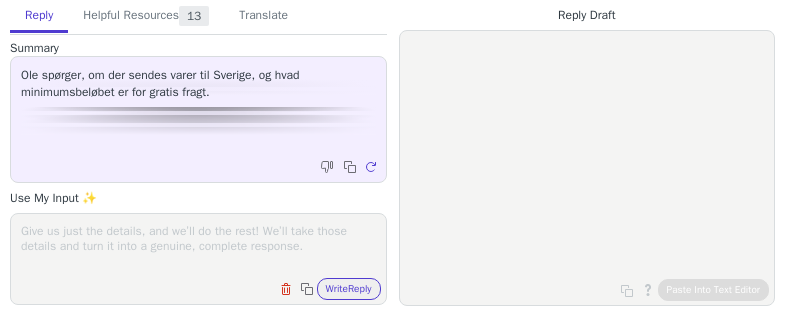 scroll, scrollTop: 0, scrollLeft: 0, axis: both 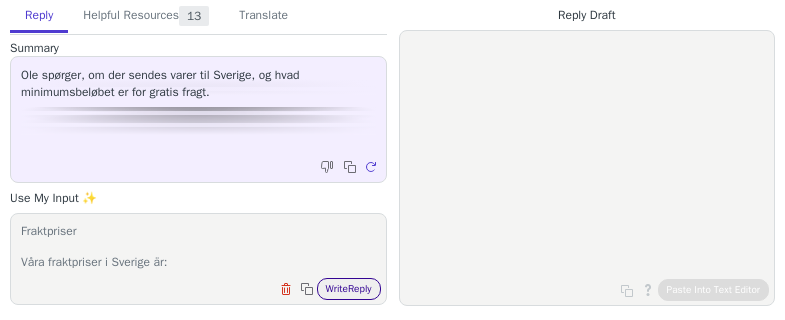 type on "Fraktpriser
Våra fraktpriser i Sverige är:
Leverans med Bring till paketbutik: Från 129 SEK (Gratis frakt vid köp över 1999 SEK)
Leverans med Bring till privatadress: Från 199 SEK (99 SEK vid köp över 1499 SEK )
Leverans med Bring till företagsadress: Från 159 SEK ( 89 SEK vid köp över 1499 SEK )
Leverans med Instabox till paketbutik: Från 99 SEK (Gratis frakt vid köp över 1499 SEK)
Leverans med Instabox till privatadress: Från 99 SEK  (99 SEK vid köp över 1499 SEK)" 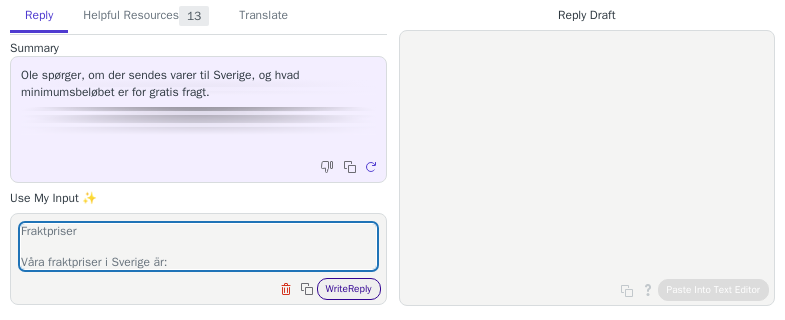 click on "Write  Reply" at bounding box center [349, 289] 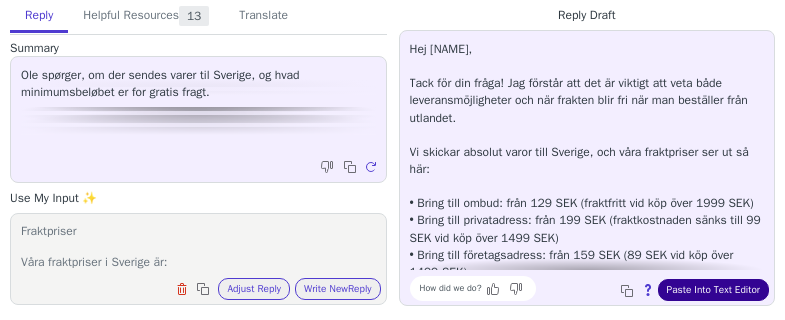 click on "Paste Into Text Editor" at bounding box center (713, 290) 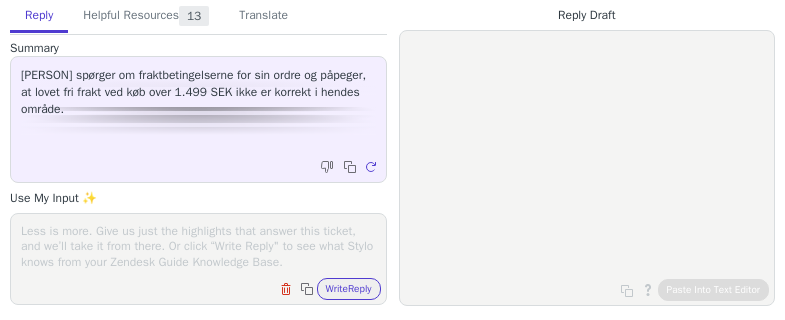 scroll, scrollTop: 0, scrollLeft: 0, axis: both 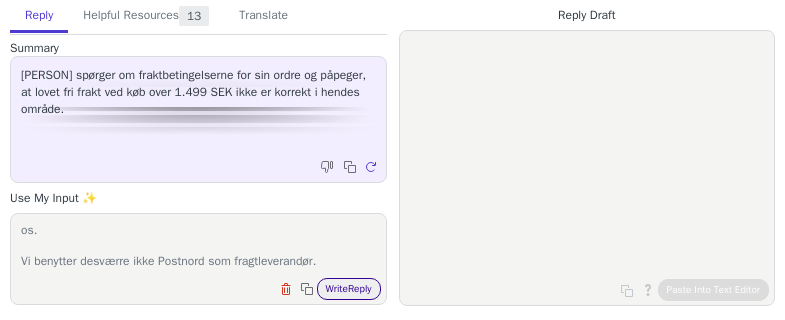 type on "Det er ikke usandt. Det står på hjemmesiden og i vores handelsbetingelser, som du har godkendt at have læst ved køb ved os.
Vi benytter desværre ikke Postnord som fragtleverandør." 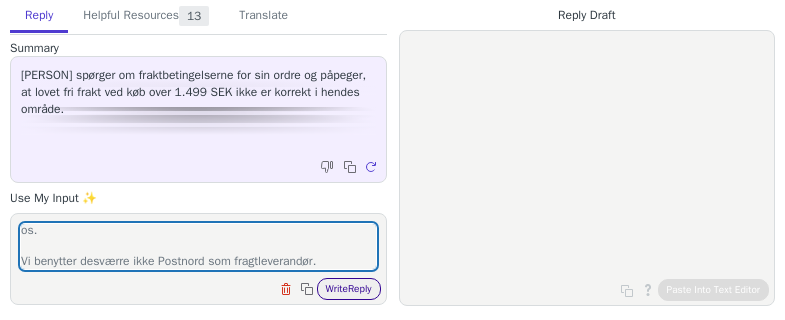 click on "Write  Reply" at bounding box center [349, 289] 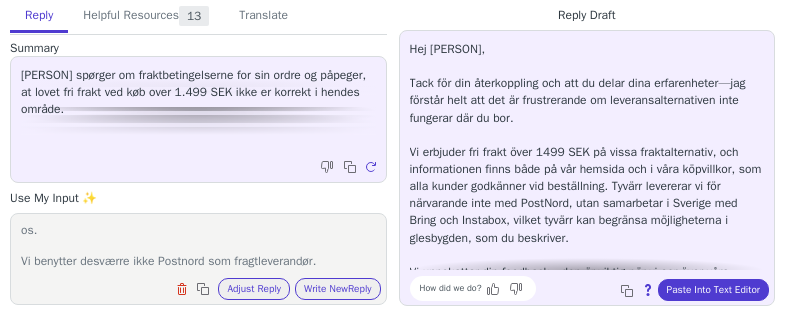 click on "Hej Ann-Marie, Tack för din återkoppling och att du delar dina erfarenheter—jag förstår helt att det är frustrerande om leveransalternativen inte fungerar där du bor. Vi erbjuder fri frakt över 1499 SEK på vissa fraktalternativ, och informationen finns både på vår hemsida och i våra köpvillkor, som alla kunder godkänner vid beställning. Tyvärr levererar vi för närvarande inte med PostNord, utan samarbetar i Sverige med Bring och Instabox, vilket tyvärr kan begränsa möjligheterna i glesbygden, som du beskriver. Vi uppskattar din feedback—den är viktig när vi ser över våra leveransalternativ framåt. Om du har fler frågor om frakt, eller behöver hjälp med en speciell leveranslösning, så hjälper vi dig gärna vidare." at bounding box center [587, 186] 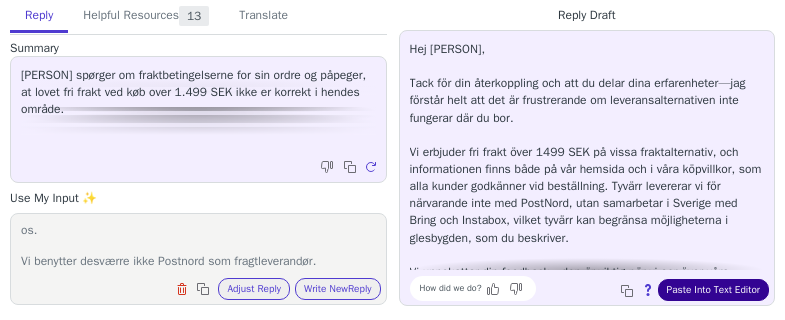 click on "Paste Into Text Editor" at bounding box center [713, 290] 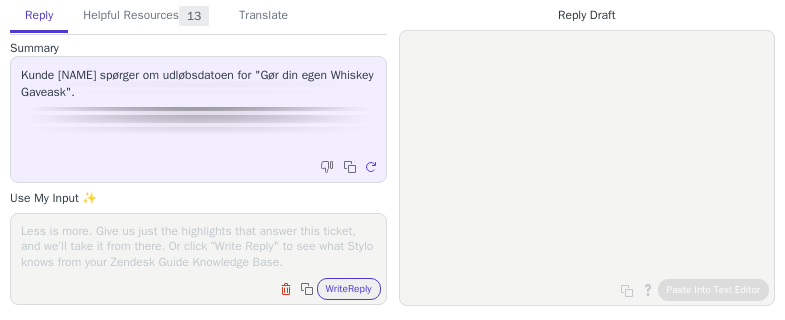 scroll, scrollTop: 0, scrollLeft: 0, axis: both 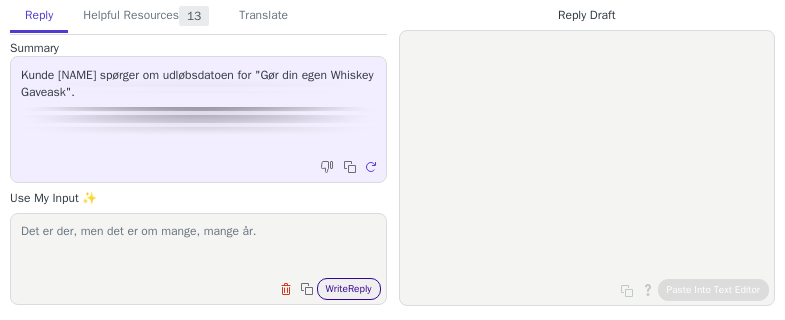 type on "Det er der, men det er om mange, mange år." 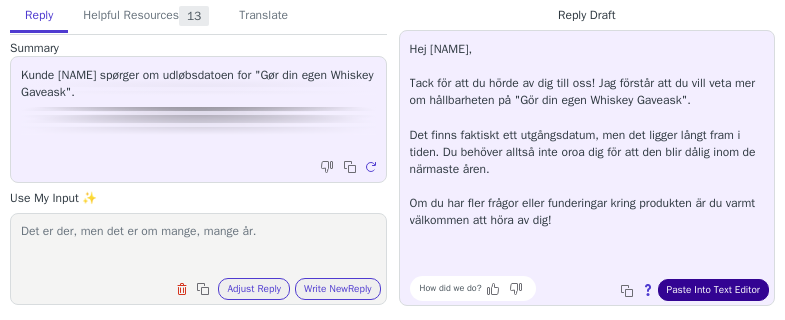 click on "Paste Into Text Editor" at bounding box center (713, 290) 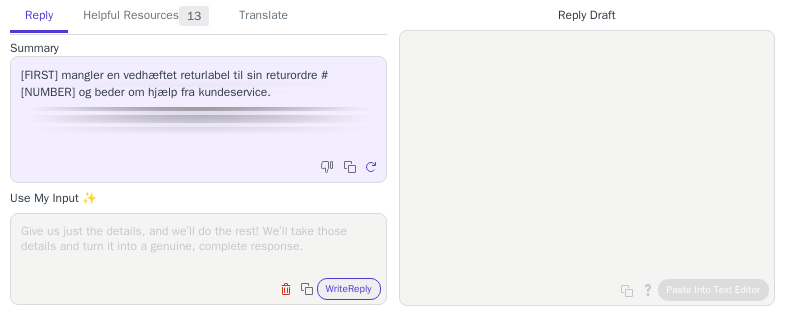 scroll, scrollTop: 0, scrollLeft: 0, axis: both 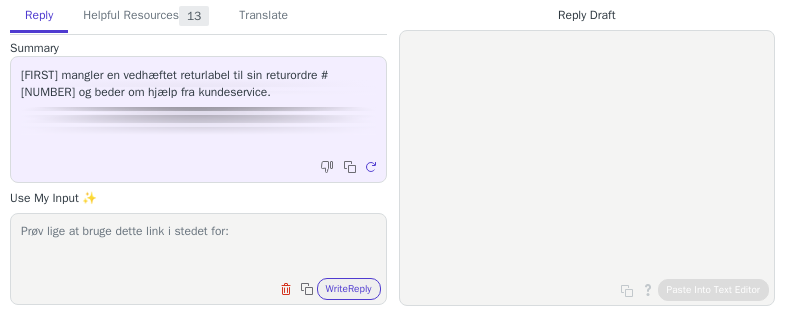 paste on "https://return.homerunner.com/BarlifeReturNO/NO" 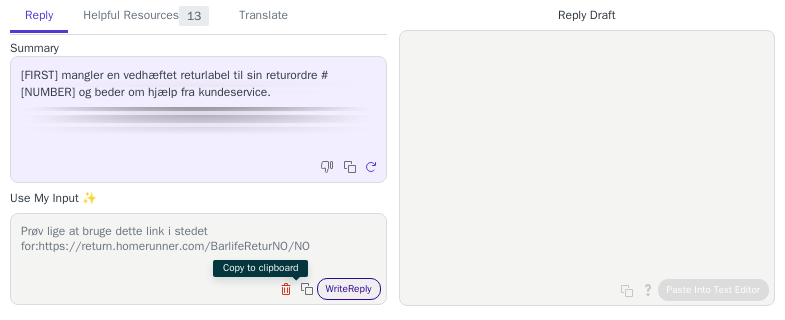 type on "Prøv lige at bruge dette link i stedet for:https://return.homerunner.com/BarlifeReturNO/NO" 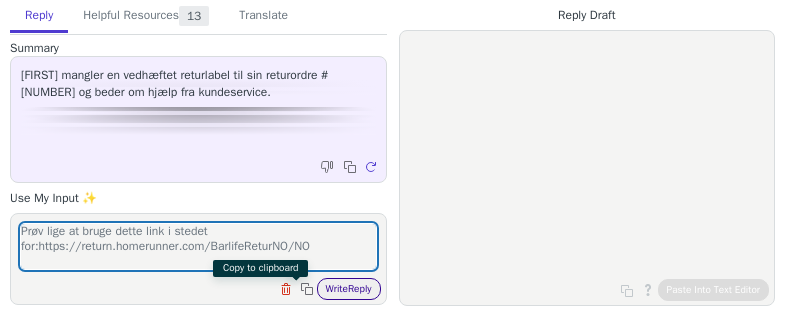 click on "Write  Reply" at bounding box center [349, 289] 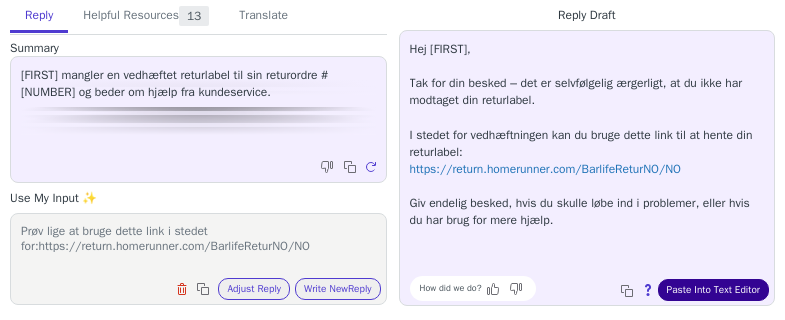 click on "Paste Into Text Editor" at bounding box center (713, 290) 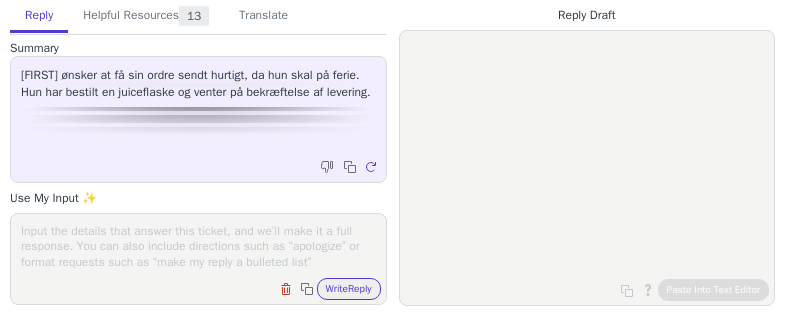 scroll, scrollTop: 0, scrollLeft: 0, axis: both 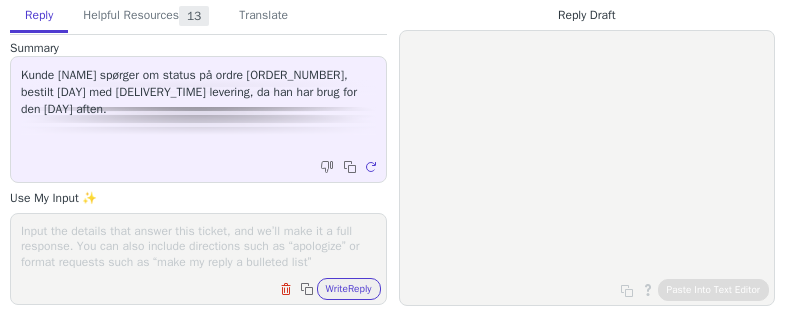 click at bounding box center (198, 246) 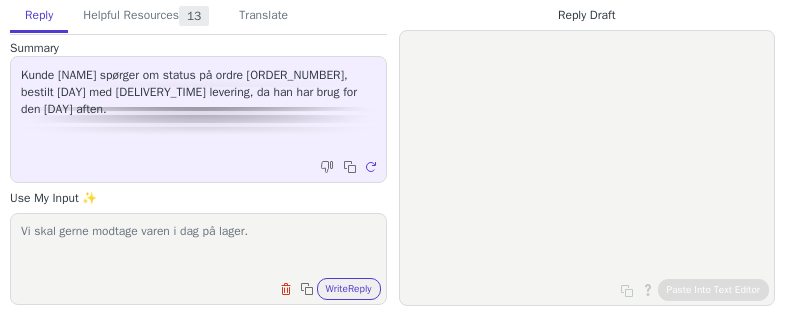 type on "Vi skal gerne modtage varen i dag på lager." 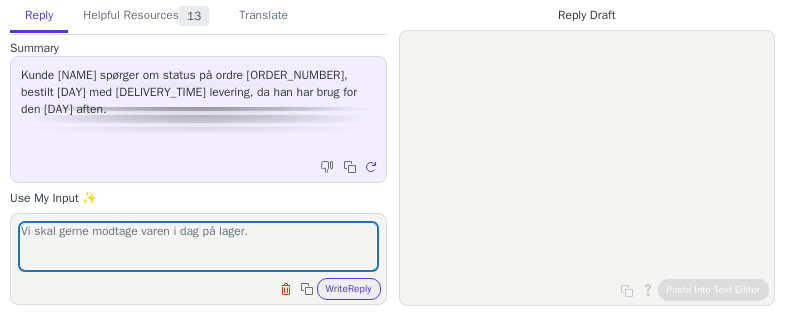 click on "Vi skal gerne modtage varen i dag på lager. Clear field Copy to clipboard Write  Reply" at bounding box center [198, 259] 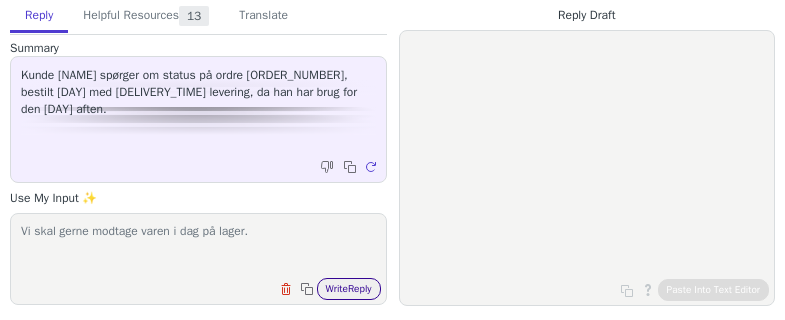 click on "Write  Reply" at bounding box center [349, 289] 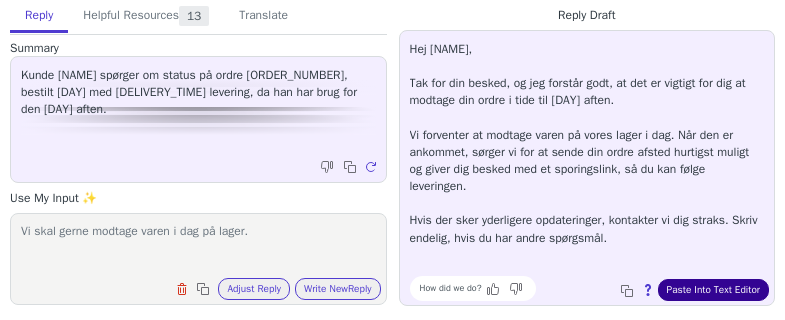 click on "Paste Into Text Editor" at bounding box center (713, 290) 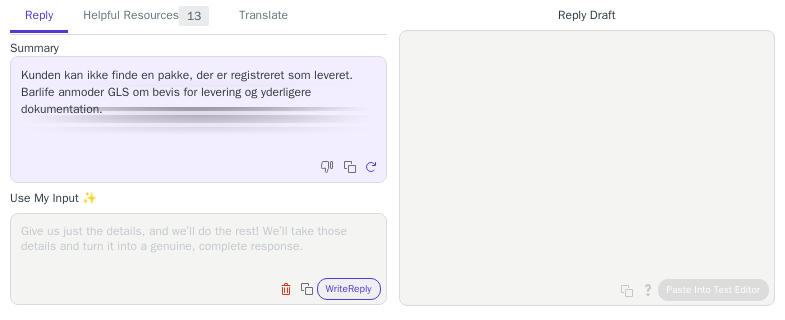scroll, scrollTop: 0, scrollLeft: 0, axis: both 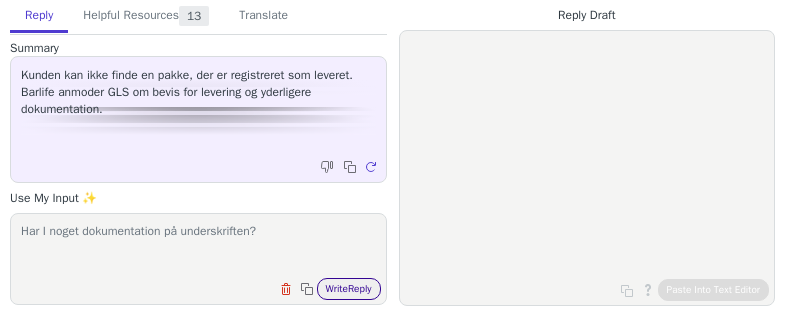 type on "Har I noget dokumentation på underskriften?" 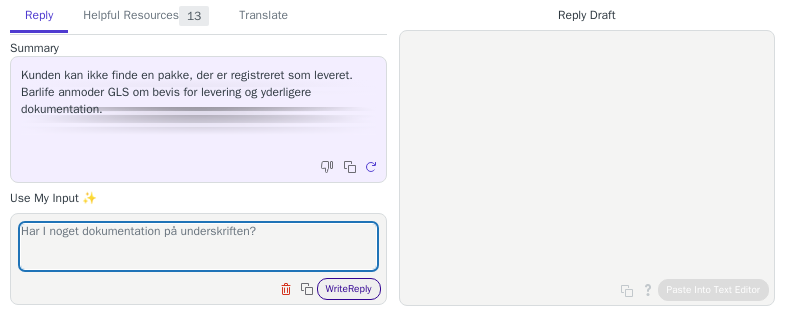 click on "Write  Reply" at bounding box center (349, 289) 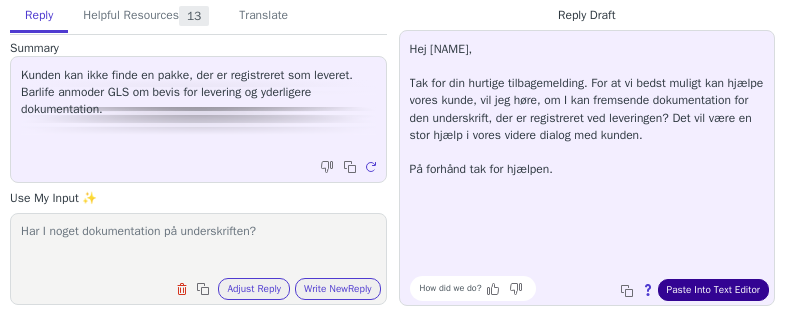 click on "Paste Into Text Editor" at bounding box center [713, 290] 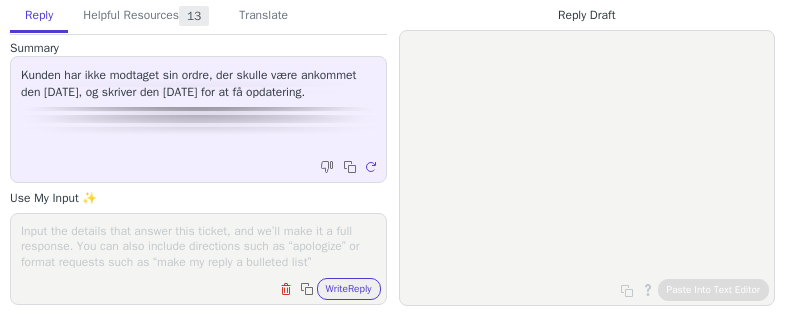 scroll, scrollTop: 0, scrollLeft: 0, axis: both 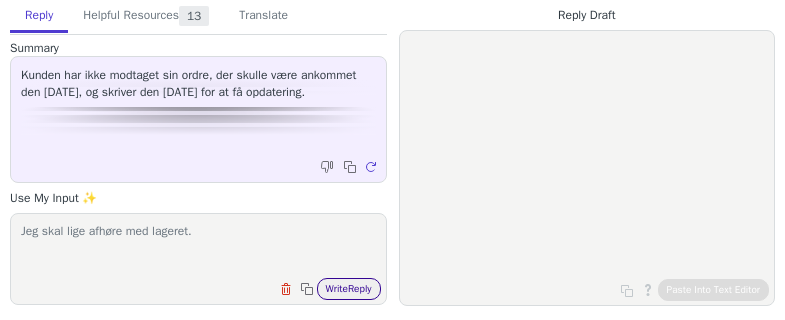 type on "Jeg skal lige afhøre med lageret." 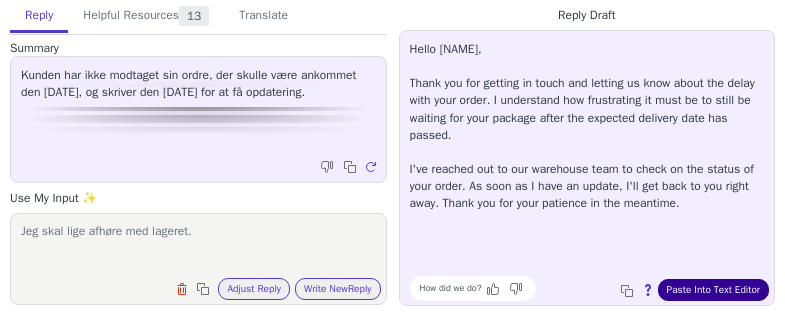 click on "Paste Into Text Editor" at bounding box center (713, 290) 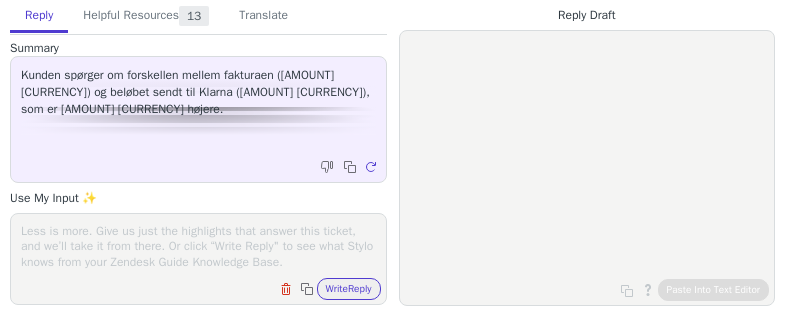 scroll, scrollTop: 0, scrollLeft: 0, axis: both 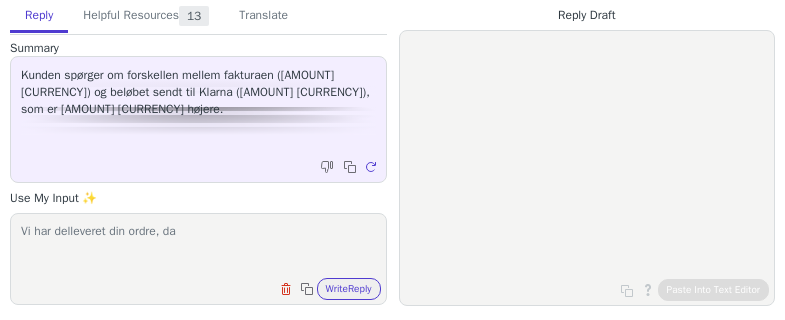 click on "Vi har delleveret din ordre, da" at bounding box center [198, 246] 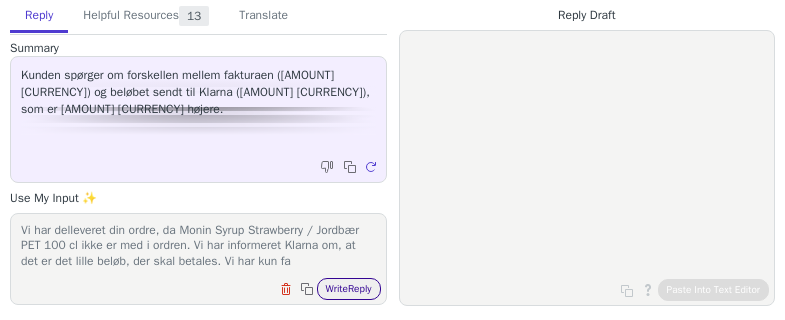 scroll, scrollTop: 17, scrollLeft: 0, axis: vertical 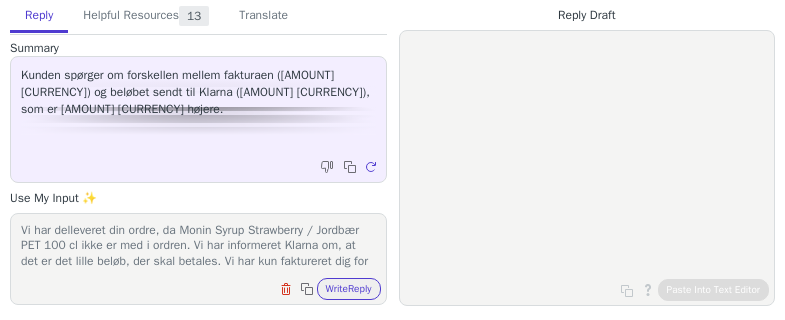 click on "Vi har delleveret din ordre, da Monin Syrup Strawberry / Jordbær PET 100 cl ikke er med i ordren. Vi har informeret Klarna om, at det er det lille beløb, der skal betales. Vi har kun faktureret dig for" at bounding box center [198, 246] 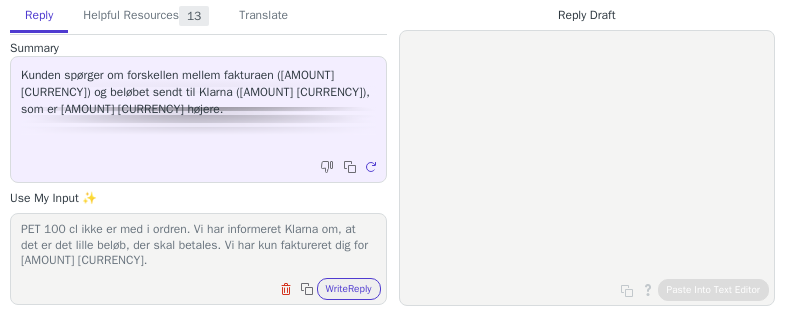 type on "Vi har delleveret din ordre, da Monin Syrup Strawberry / Jordbær PET 100 cl ikke er med i ordren. Vi har informeret Klarna om, at det er det lille beløb, der skal betales. Vi har kun faktureret dig for 1350 SEK." 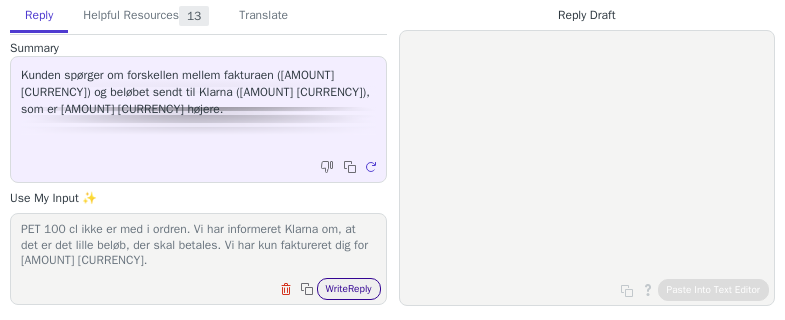 click on "Write  Reply" at bounding box center (349, 289) 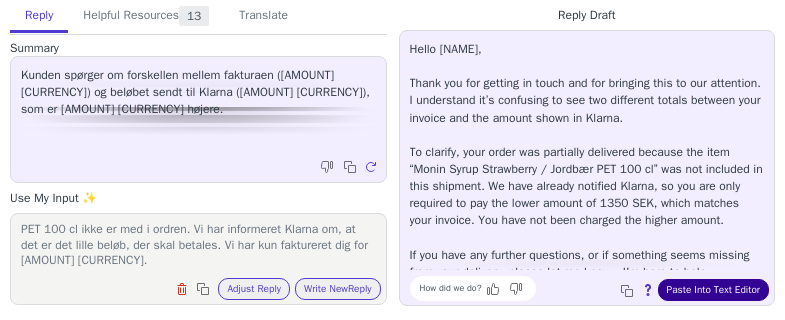 click on "Paste Into Text Editor" at bounding box center (713, 290) 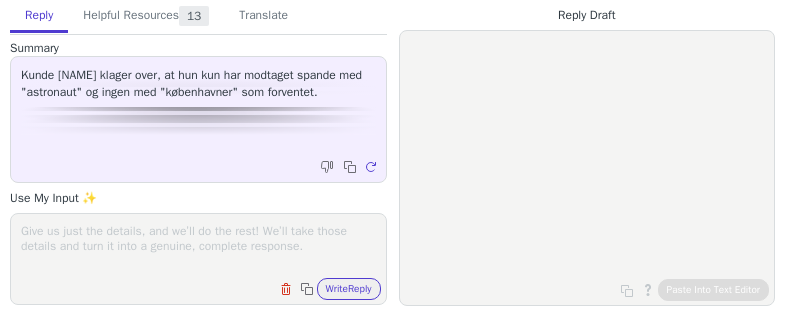 scroll, scrollTop: 0, scrollLeft: 0, axis: both 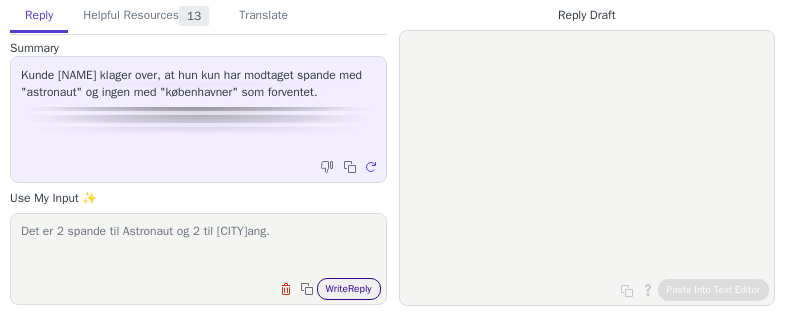 type on "Det er 2 spande til Astronaut og 2 til [CITY]ang." 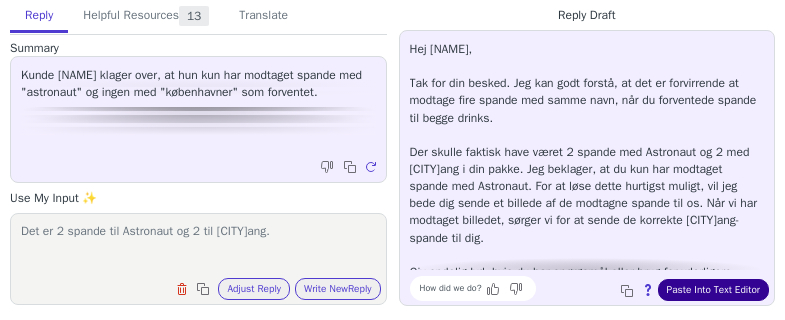 click on "Paste Into Text Editor" at bounding box center (713, 290) 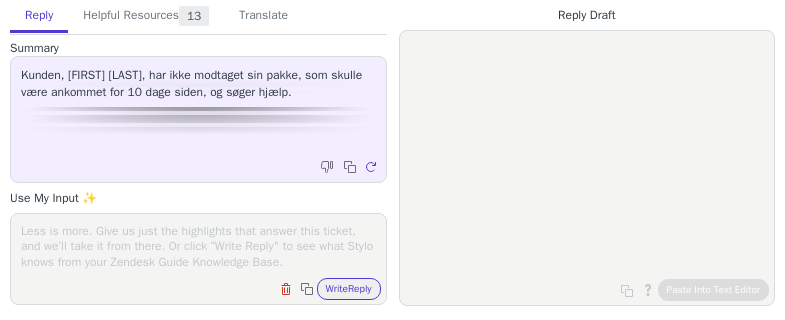 scroll, scrollTop: 0, scrollLeft: 0, axis: both 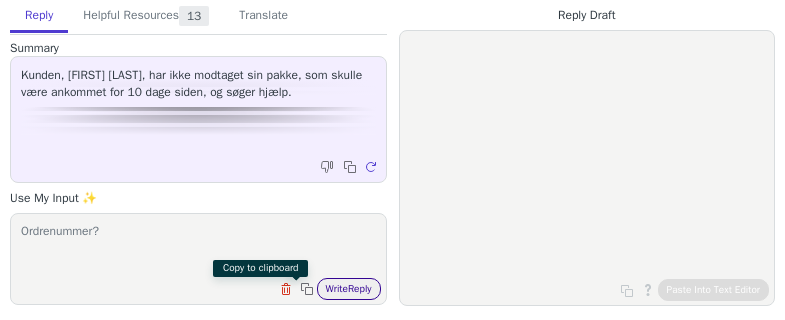 type on "Ordrenummer?" 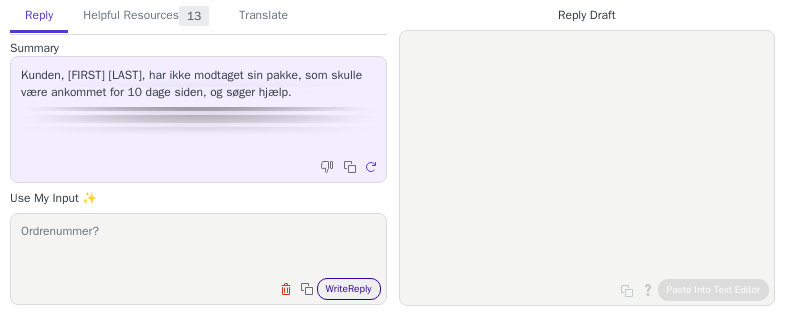 click on "Write  Reply" at bounding box center (349, 289) 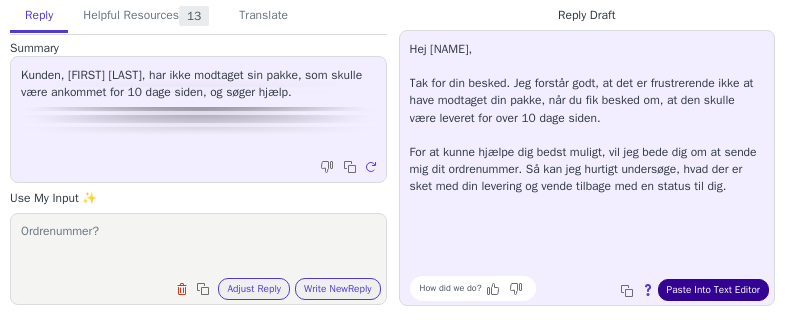 click on "Paste Into Text Editor" at bounding box center (713, 290) 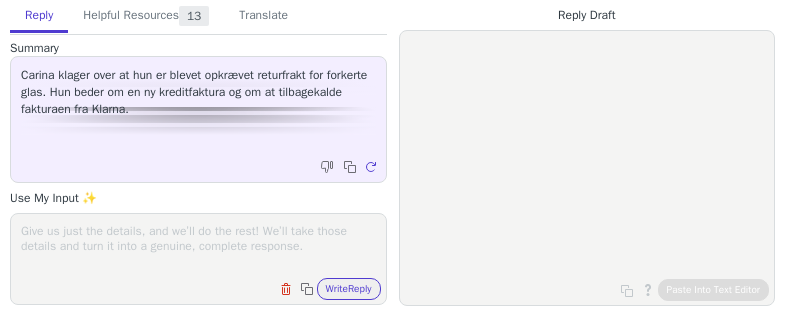 scroll, scrollTop: 0, scrollLeft: 0, axis: both 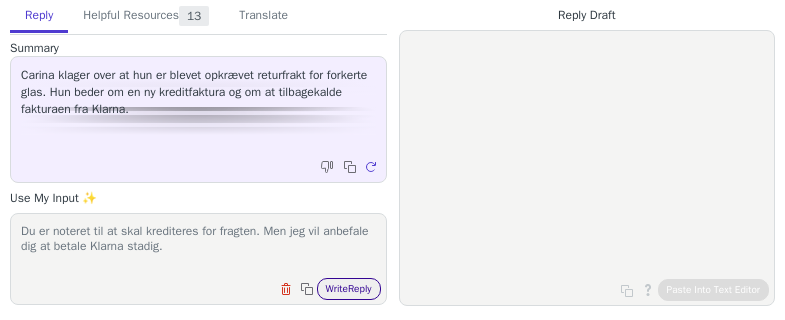 type on "Du er noteret til at skal krediteres for fragten. Men jeg vil anbefale dig at betale Klarna stadig." 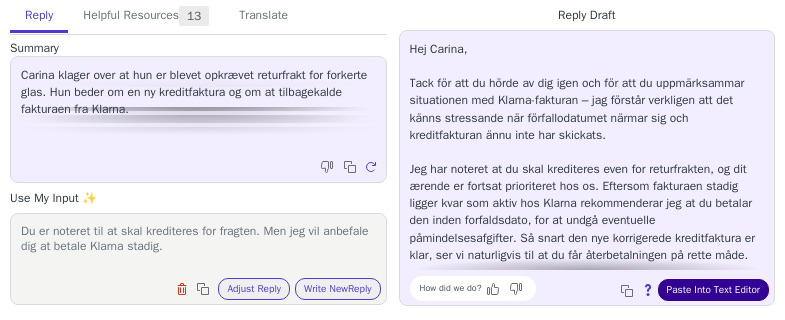 click on "Paste Into Text Editor" at bounding box center (713, 290) 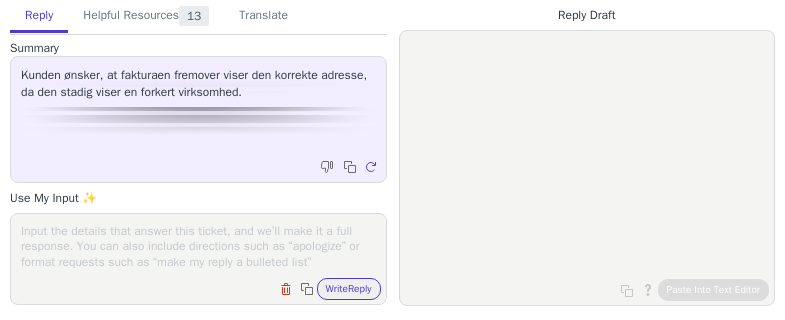 scroll, scrollTop: 0, scrollLeft: 0, axis: both 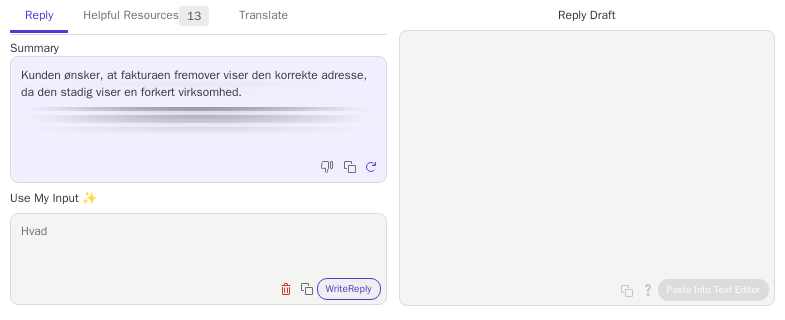 click on "Hvad" at bounding box center (198, 246) 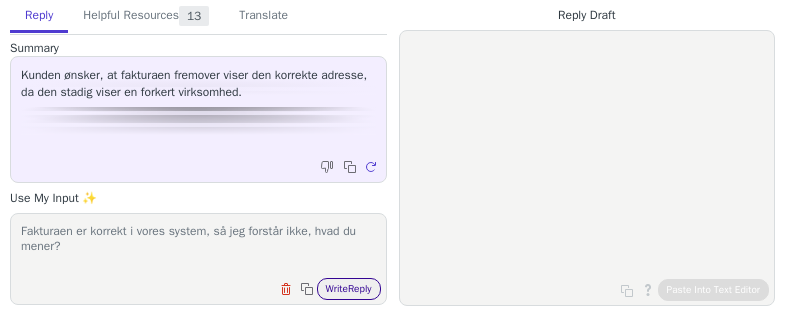 type on "Fakturaen er korrekt i vores system, så jeg forstår ikke, hvad du mener?" 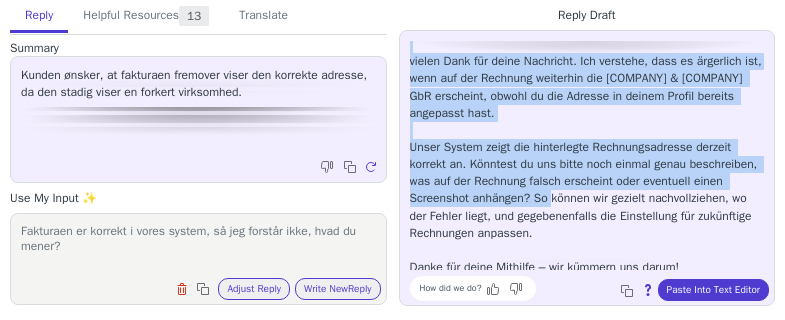 scroll, scrollTop: 28, scrollLeft: 0, axis: vertical 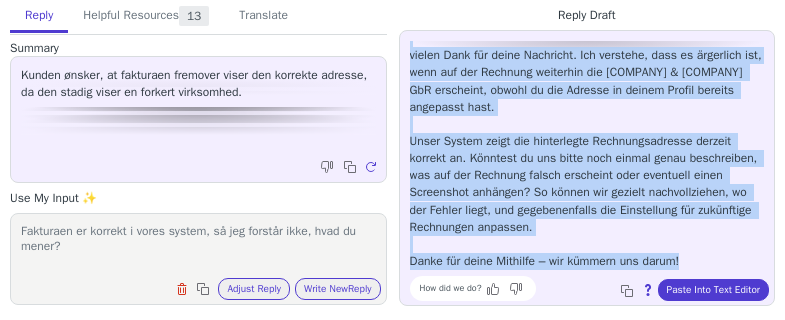drag, startPoint x: 410, startPoint y: 48, endPoint x: 690, endPoint y: 257, distance: 349.4009 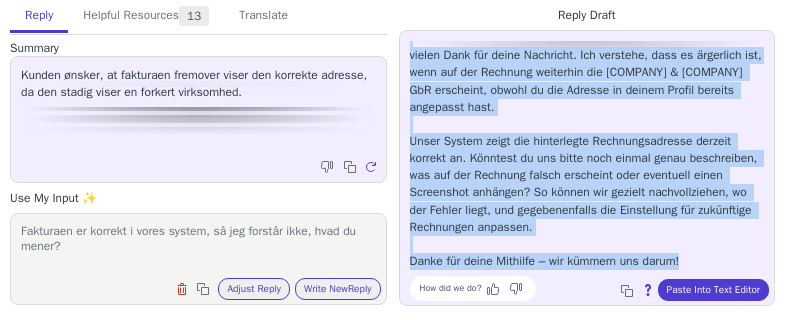 copy on "Hallo Ingo, vielen Dank für deine Nachricht. Ich verstehe, dass es ärgerlich ist, wenn auf der Rechnung weiterhin die Meyer-Götz & Rhein GbR erscheint, obwohl du die Adresse in deinem Profil bereits angepasst hast. Unser System zeigt die hinterlegte Rechnungsadresse derzeit korrekt an. Könntest du uns bitte noch einmal genau beschreiben, was auf der Rechnung falsch erscheint oder eventuell einen Screenshot anhängen? So können wir gezielt nachvollziehen, wo der Fehler liegt, und gegebenenfalls die Einstellung für zukünftige Rechnungen anpassen. Danke für deine Mithilfe – wir kümmern uns darum!" 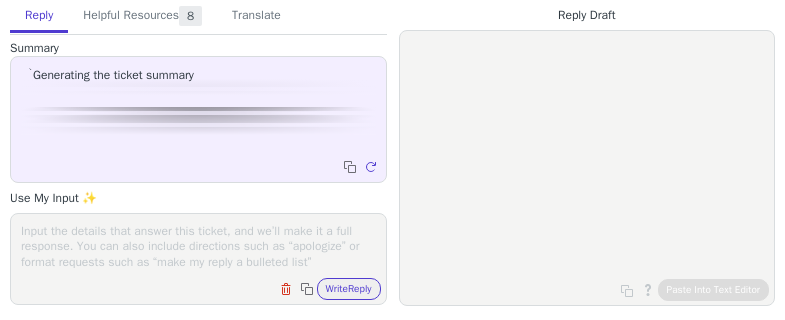 scroll, scrollTop: 0, scrollLeft: 0, axis: both 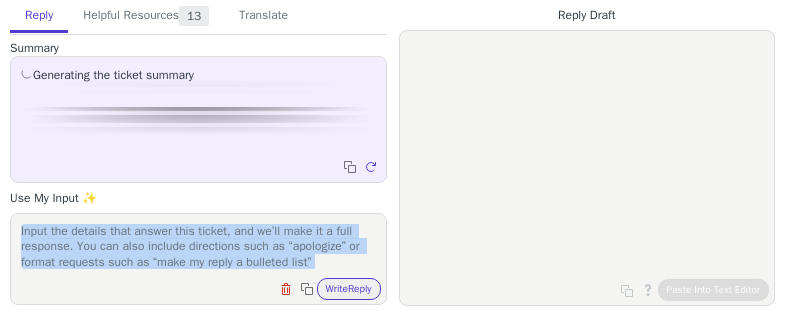 click on "Clear field Copy to clipboard Write  Reply" at bounding box center [198, 259] 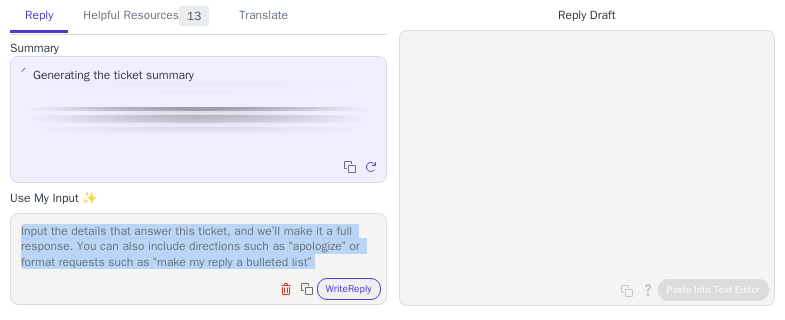 click at bounding box center (198, 246) 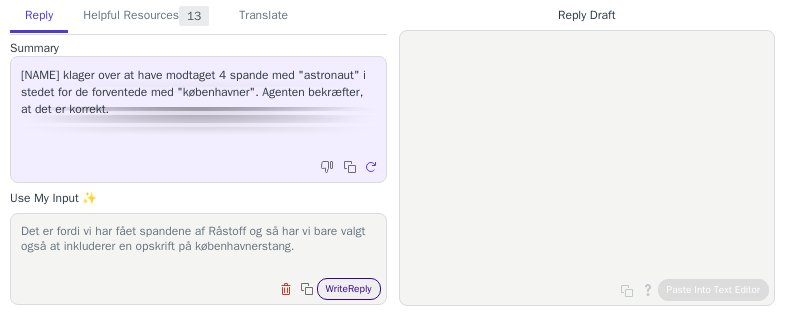 type on "Det er fordi vi har fået spandene af Råstoff og så har vi bare valgt også at inkluderer en opskrift på københavnerstang." 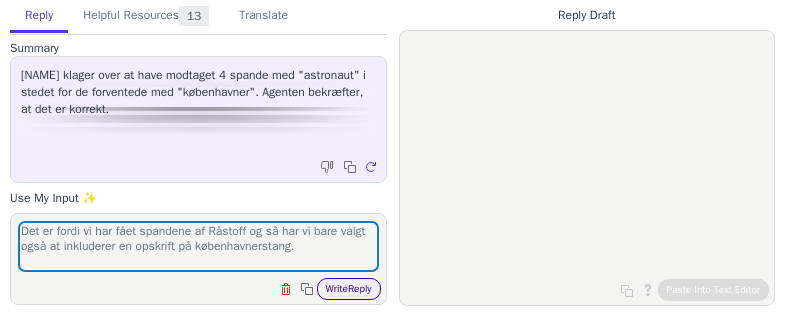 click on "Write  Reply" at bounding box center [349, 289] 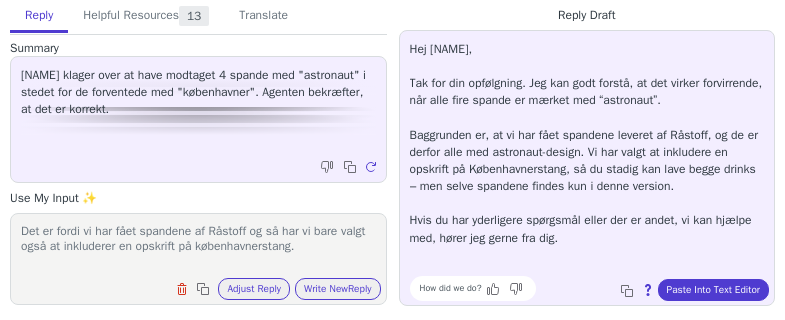 click on "Hej [NAME], Tak for din opfølgning. Jeg kan godt forstå, at det virker forvirrende, når alle fire spande er mærket med “astronaut”. Baggrunden er, at vi har fået spandene leveret af Råstoff, og de er derfor alle med astronaut-design. Vi har valgt at inkludere en opskrift på Københavnerstang, så du stadig kan lave begge drinks – men selve spandene findes kun i denne version. Hvis du har yderligere spørgsmål eller der er andet, vi kan hjælpe med, hører jeg gerne fra dig. How did we do?   Copy to clipboard About this reply Paste Into Text Editor" at bounding box center [587, 168] 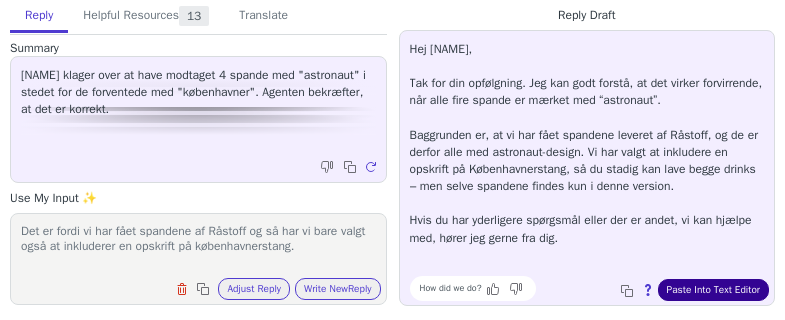 click on "Paste Into Text Editor" at bounding box center (713, 290) 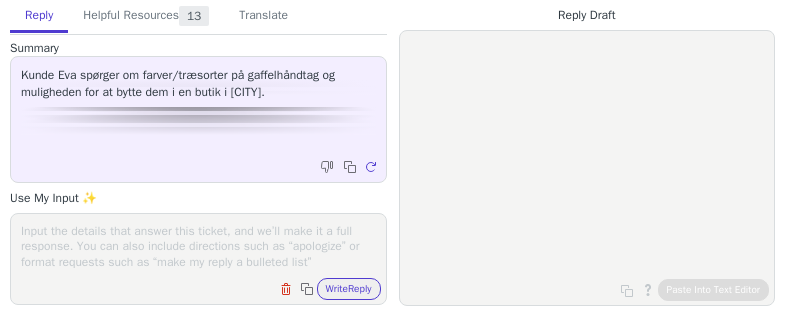 scroll, scrollTop: 0, scrollLeft: 0, axis: both 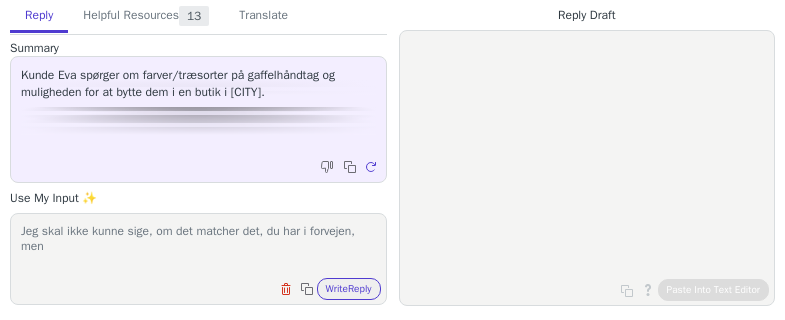 click on "Jeg skal ikke kunne sige, om det matcher det, du har i forvejen, men  Clear field Copy to clipboard Write  Reply" at bounding box center [198, 259] 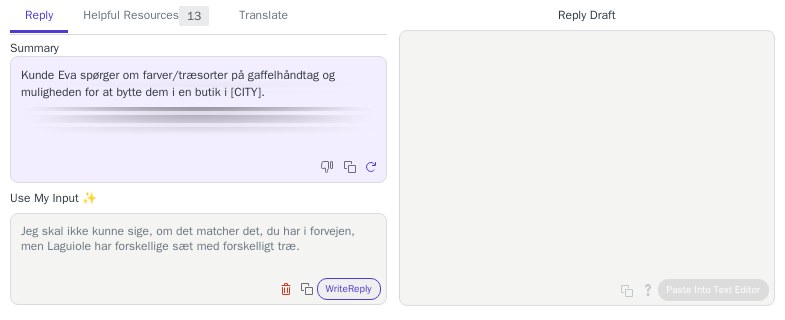 click on "Jeg skal ikke kunne sige, om det matcher det, du har i forvejen, men Laguiole har forskellige sæt med forskelligt træ." at bounding box center (198, 246) 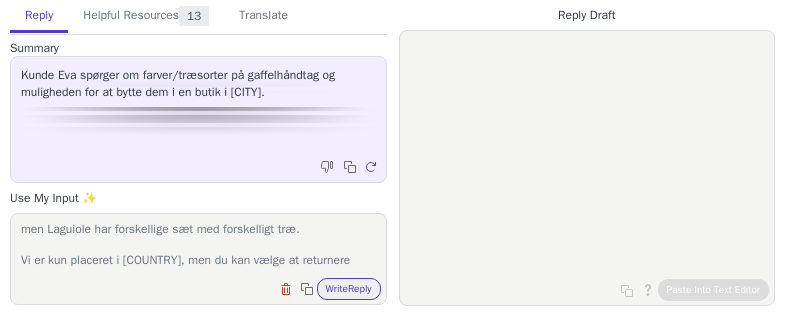 scroll, scrollTop: 32, scrollLeft: 0, axis: vertical 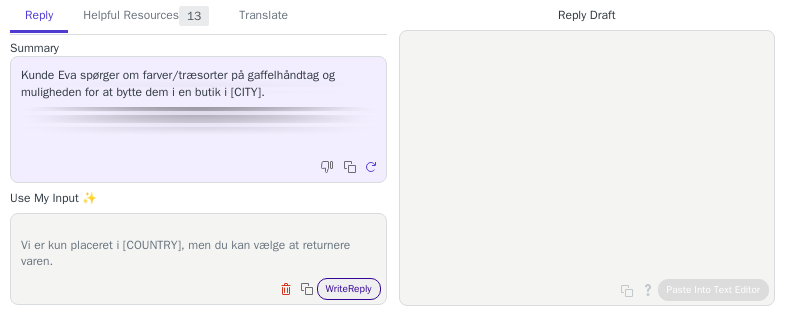 type on "Jeg skal ikke kunne sige, om det matcher det, du har i forvejen, men Laguiole har forskellige sæt med forskelligt træ.
Vi er kun placeret i [COUNTRY], men du kan vælge at returnere varen." 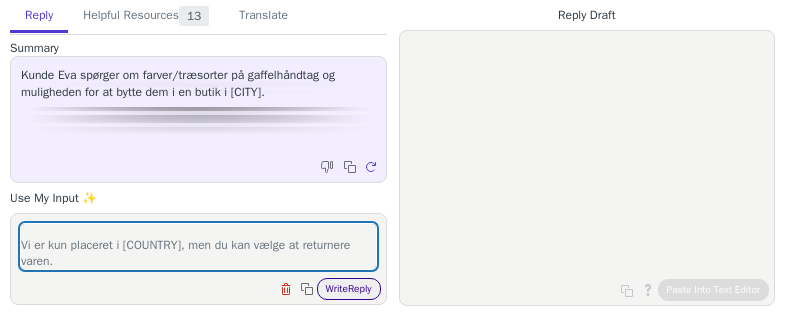 click on "Write  Reply" at bounding box center [349, 289] 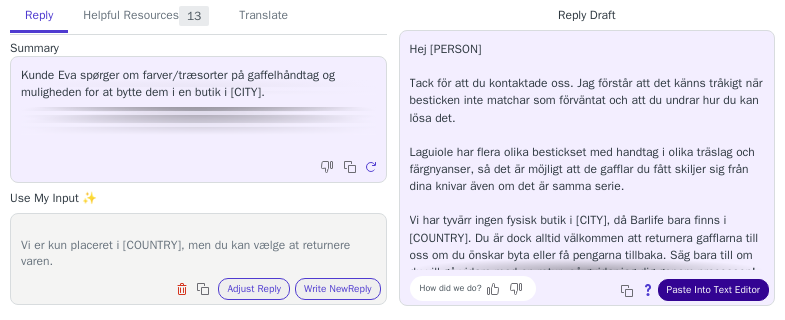 click on "Paste Into Text Editor" at bounding box center (713, 290) 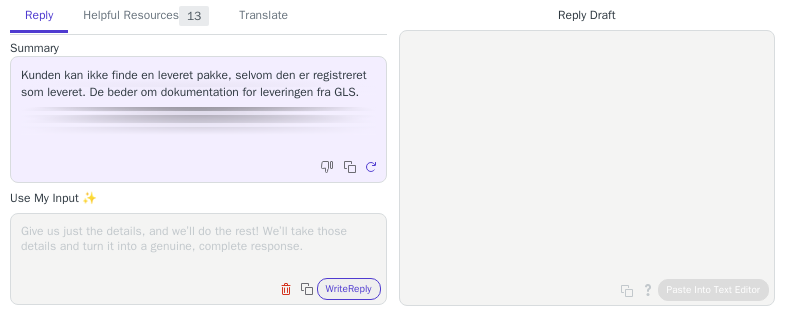 scroll, scrollTop: 0, scrollLeft: 0, axis: both 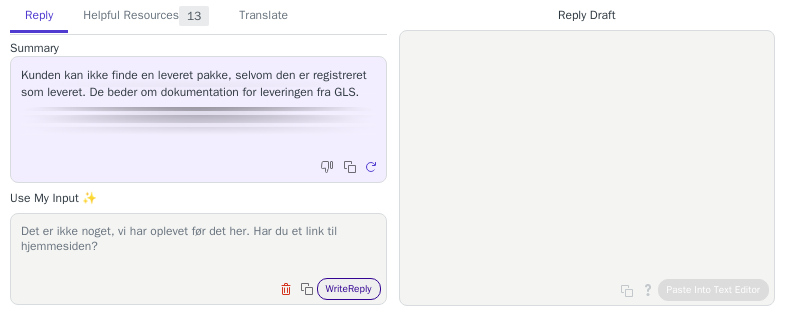 type on "Det er ikke noget, vi har oplevet før det her. Har du et link til hjemmesiden?" 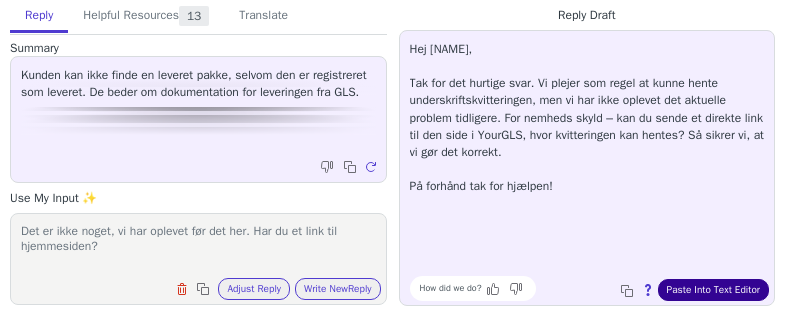 click on "Paste Into Text Editor" at bounding box center (713, 290) 